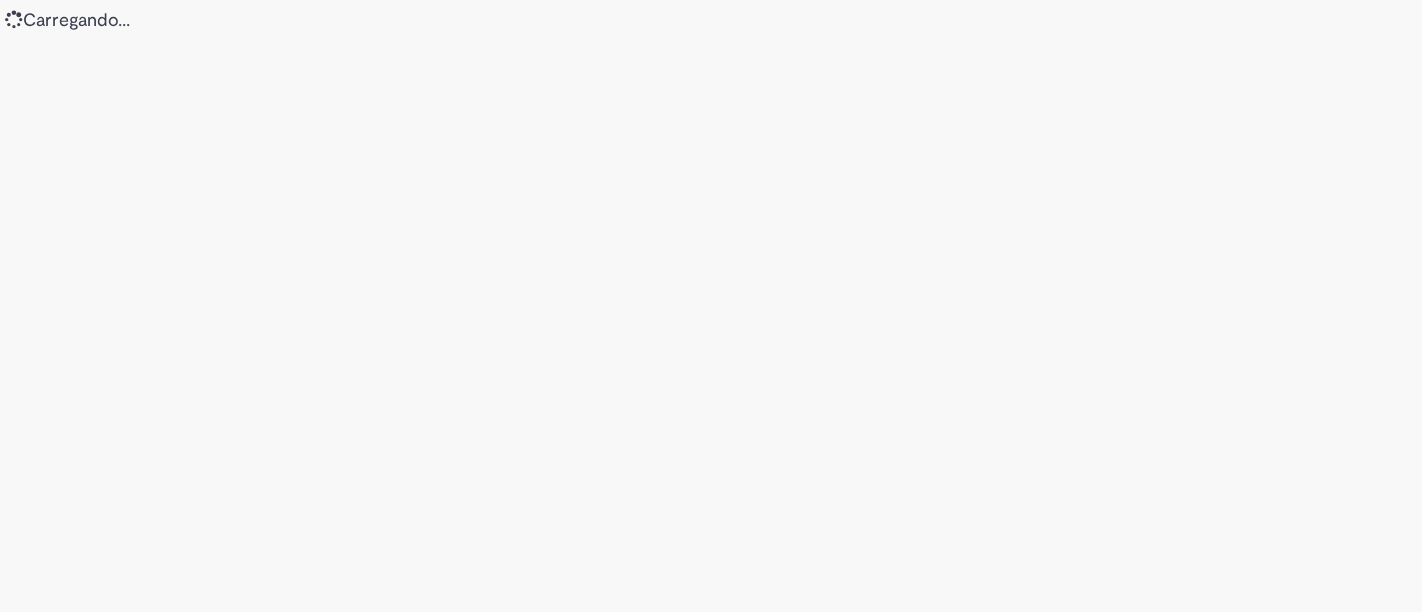 scroll, scrollTop: 0, scrollLeft: 0, axis: both 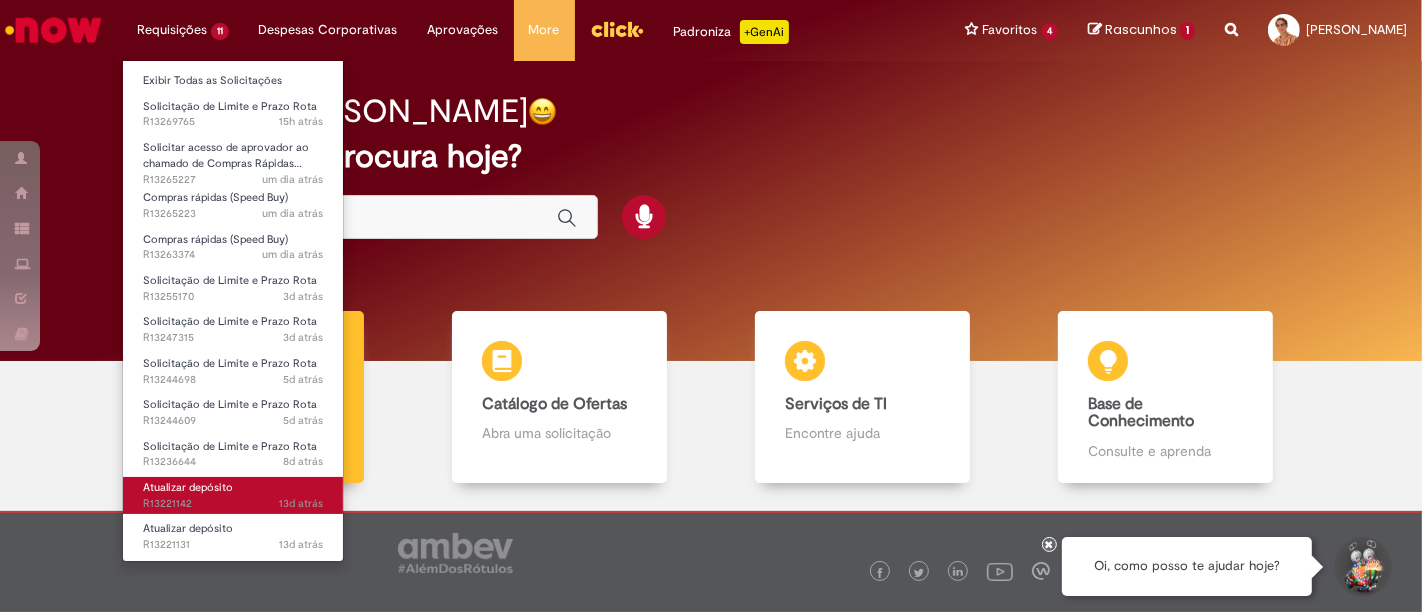 click on "13d atrás 13 dias atrás  R13221142" at bounding box center (233, 504) 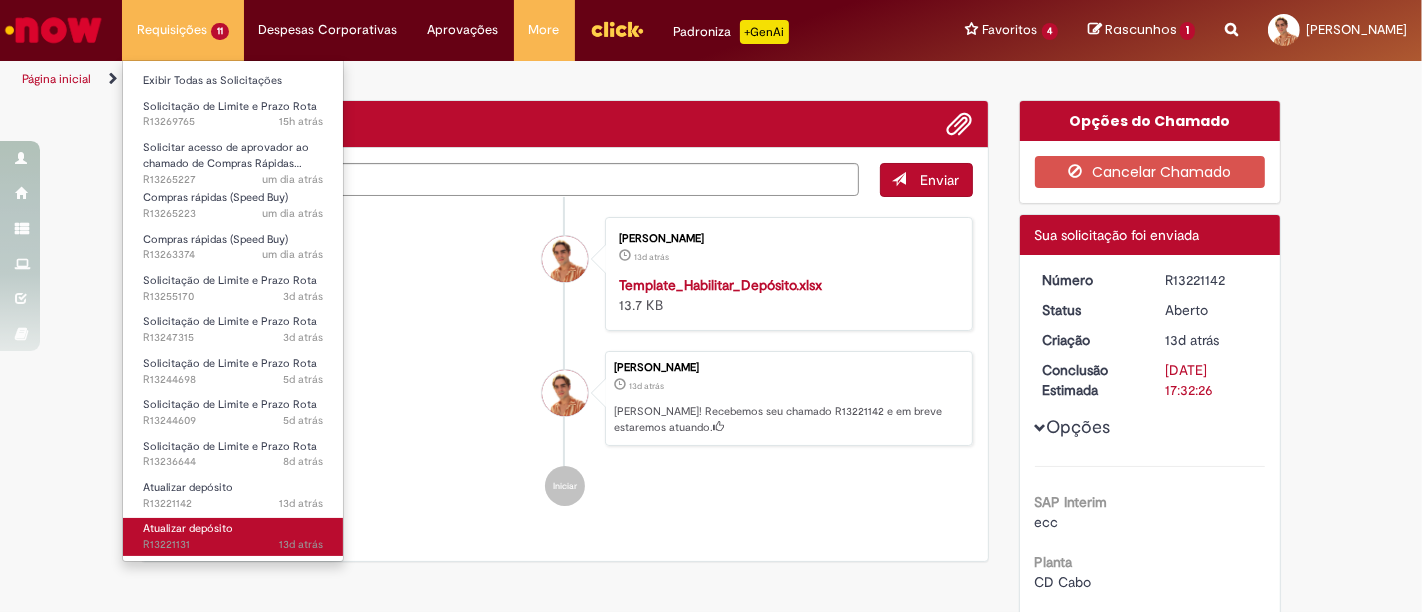 click on "13d atrás 13 dias atrás  R13221131" at bounding box center [233, 545] 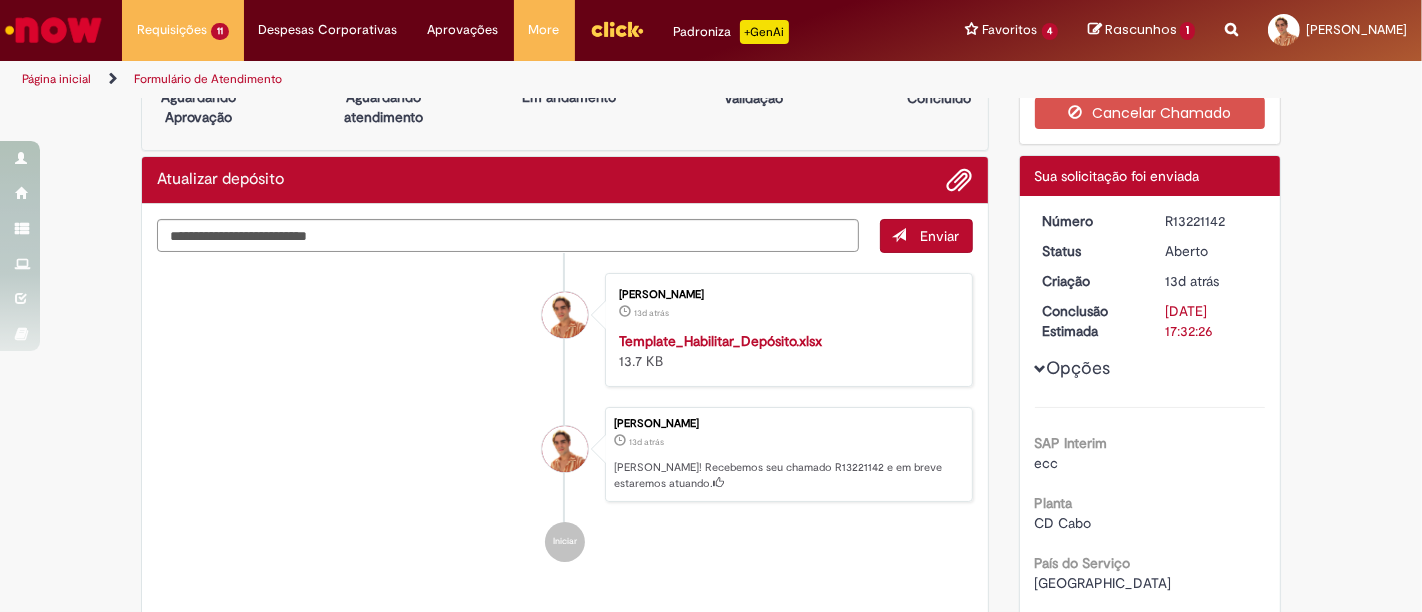 scroll, scrollTop: 81, scrollLeft: 0, axis: vertical 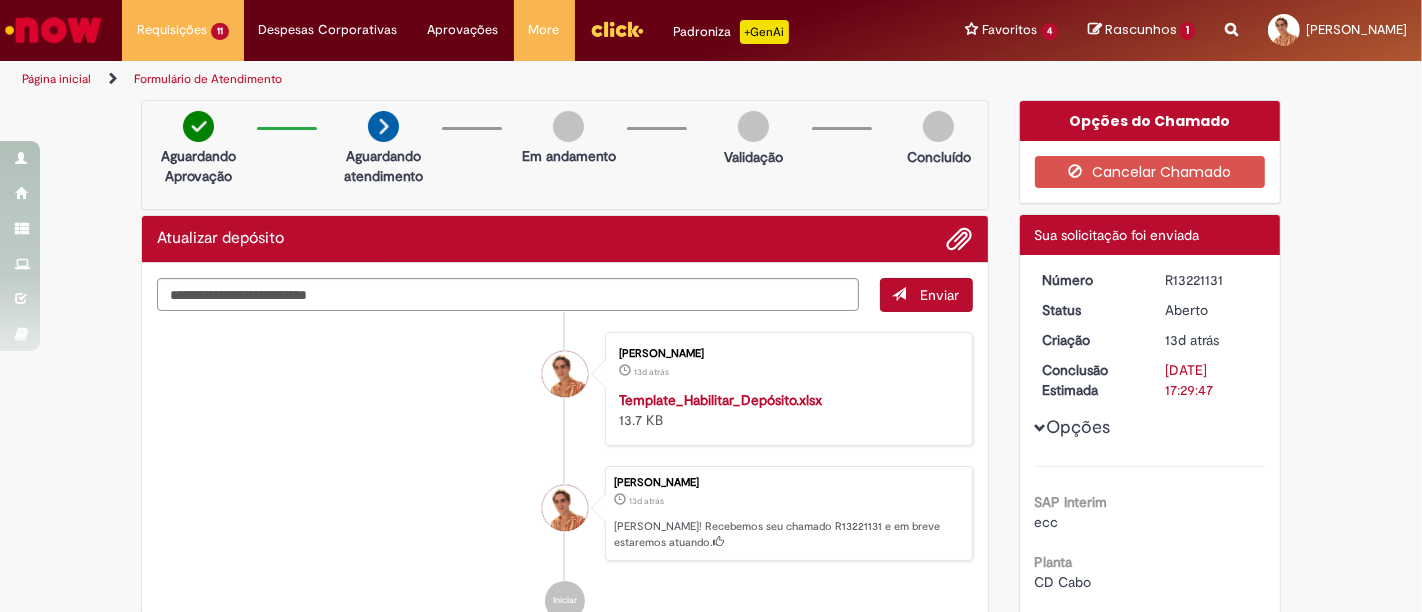 click on "R13221131" at bounding box center (1211, 280) 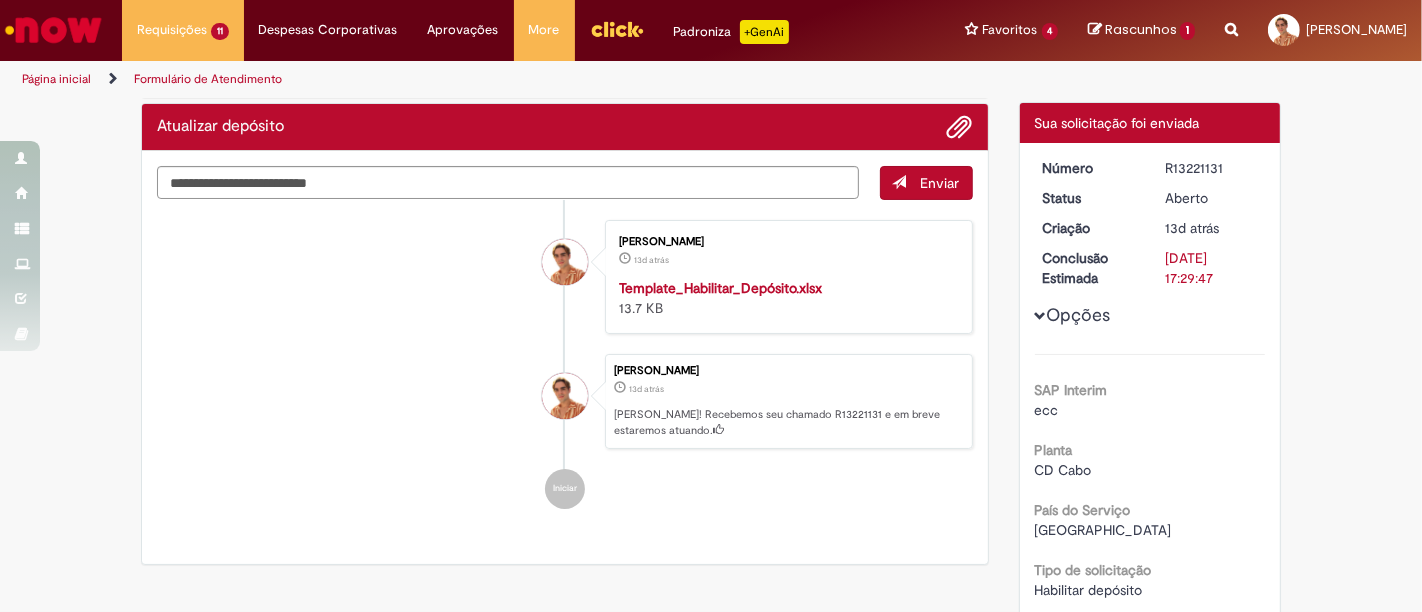 scroll, scrollTop: 114, scrollLeft: 0, axis: vertical 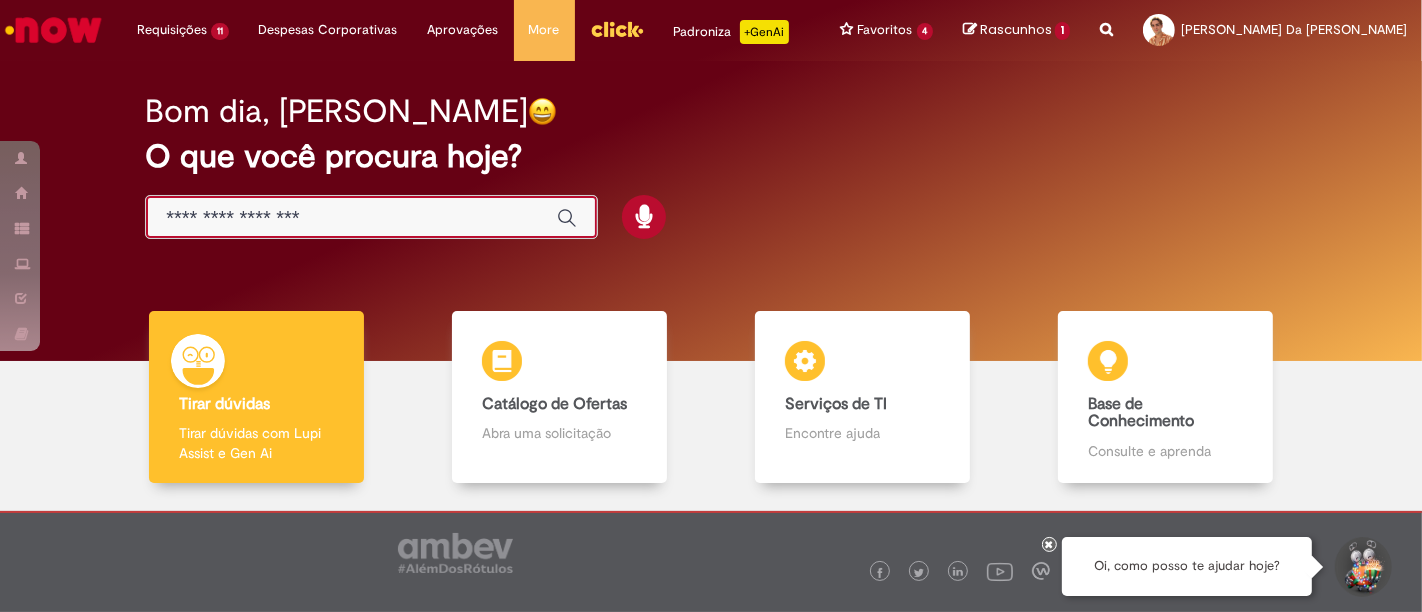 click at bounding box center (351, 218) 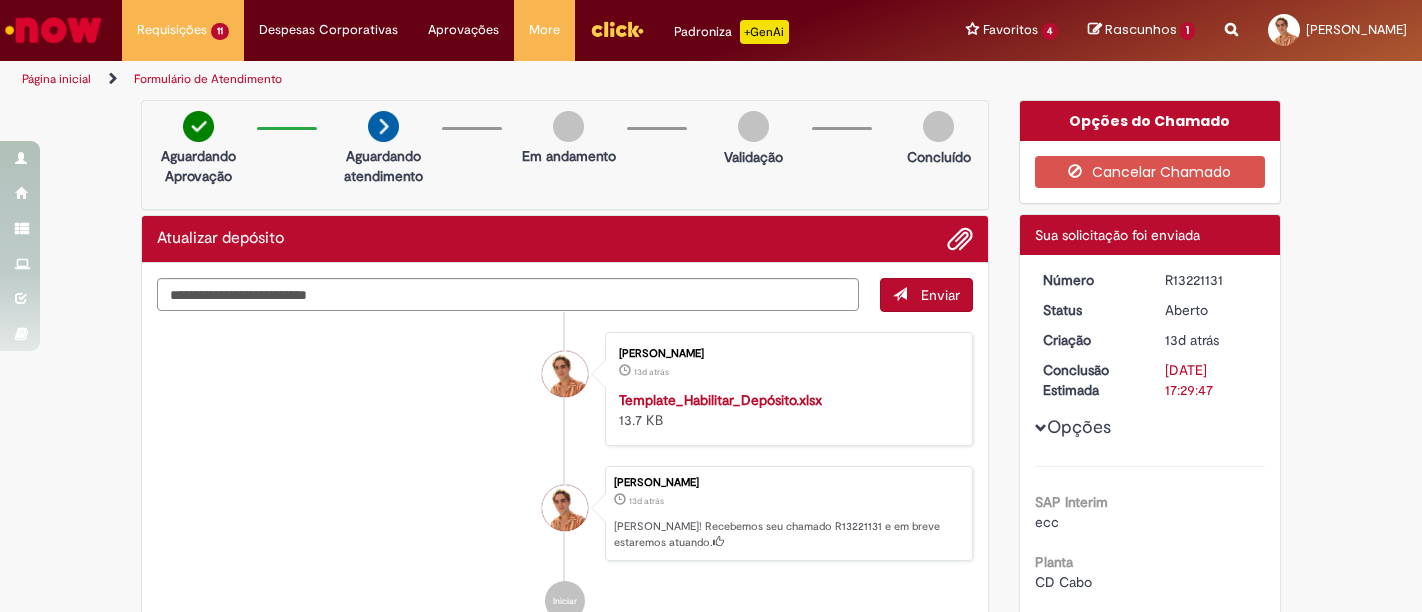 scroll, scrollTop: 0, scrollLeft: 0, axis: both 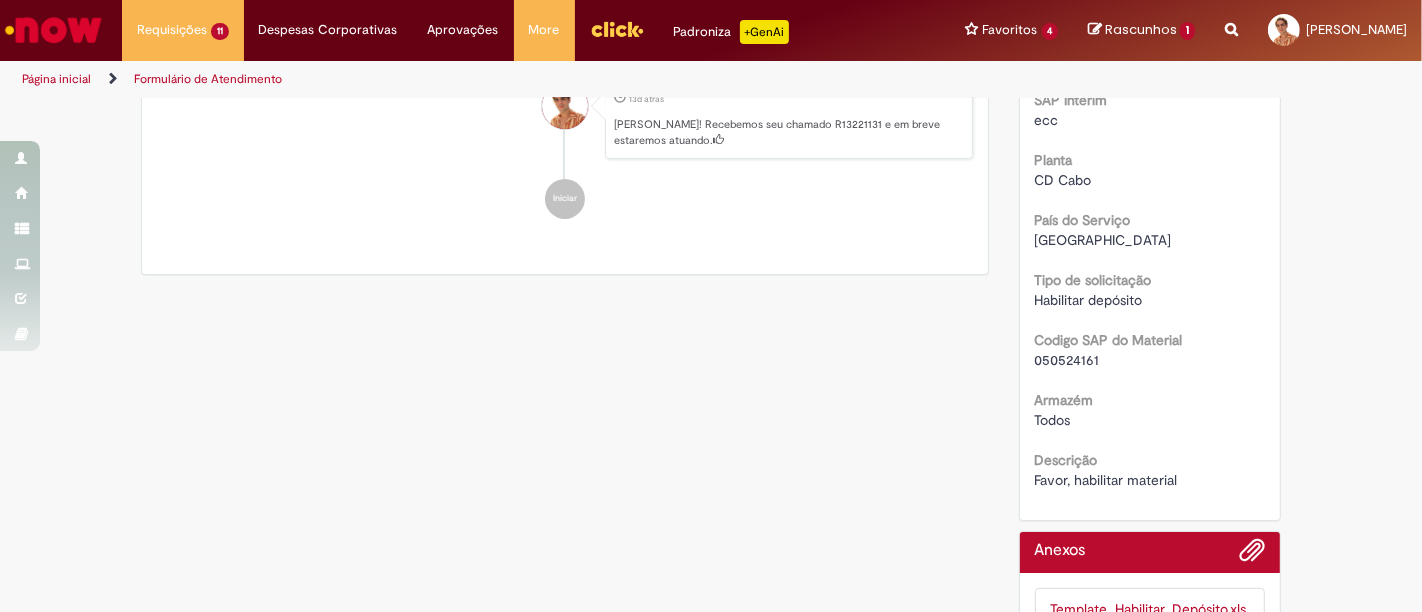 click on "050524161" at bounding box center (1067, 360) 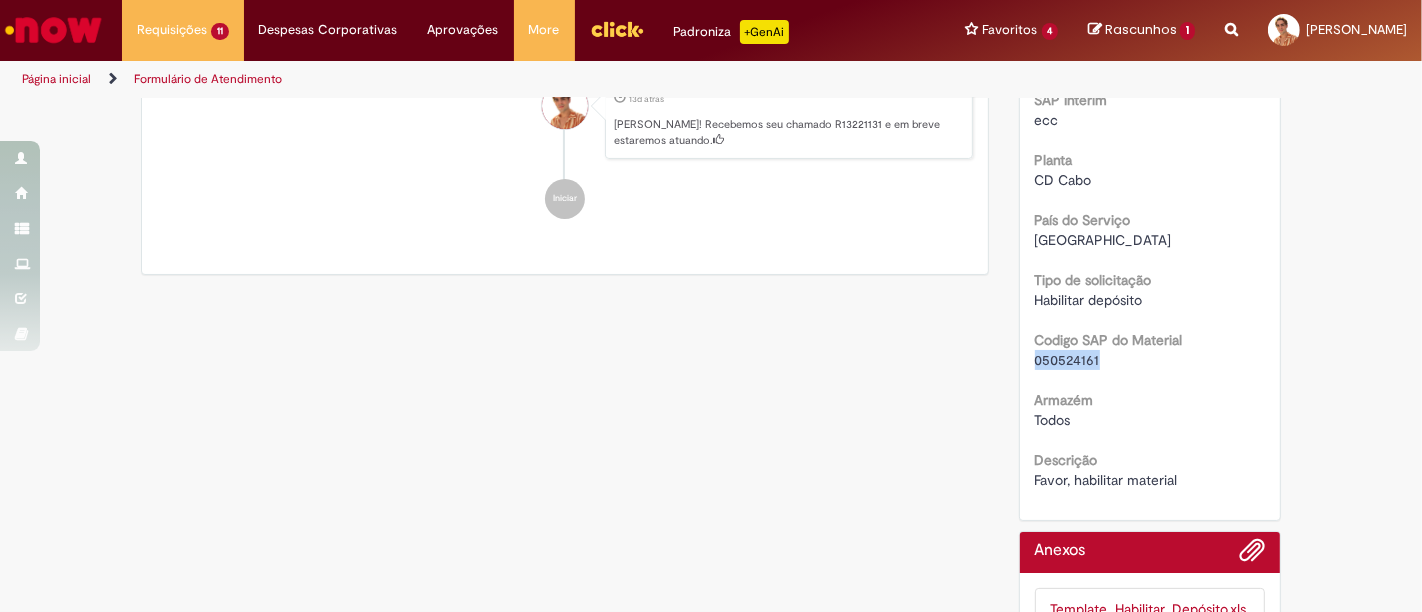 click on "050524161" at bounding box center (1067, 360) 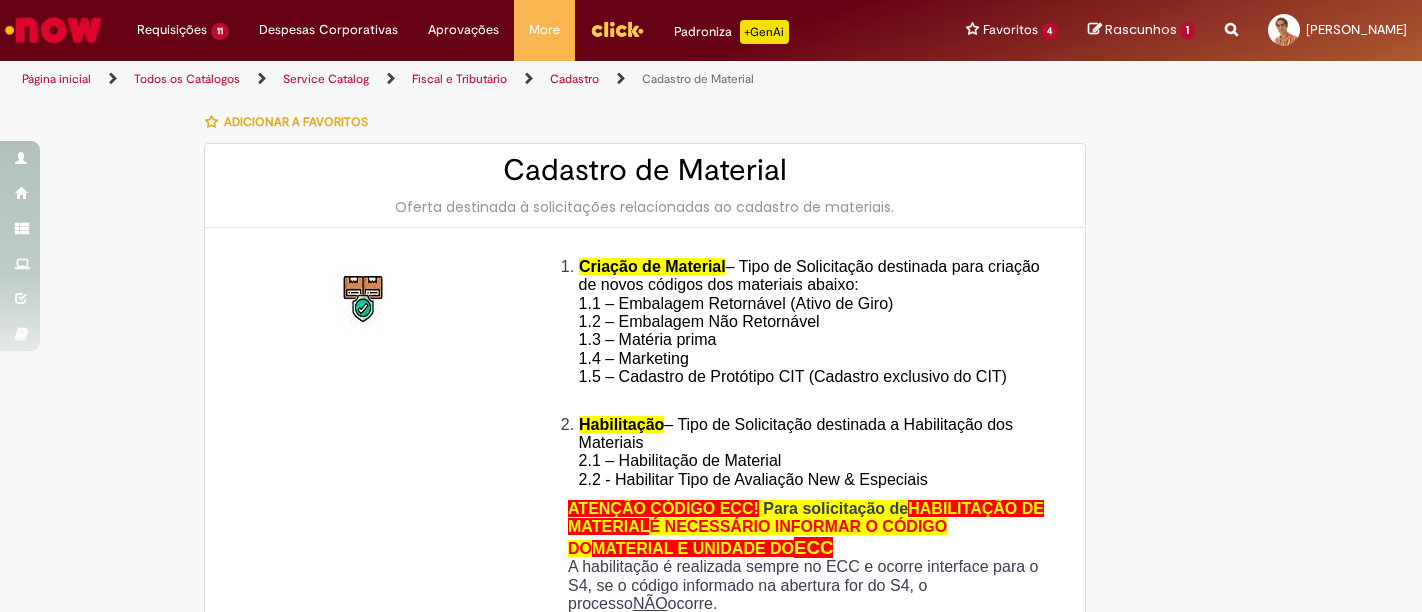 type on "**********" 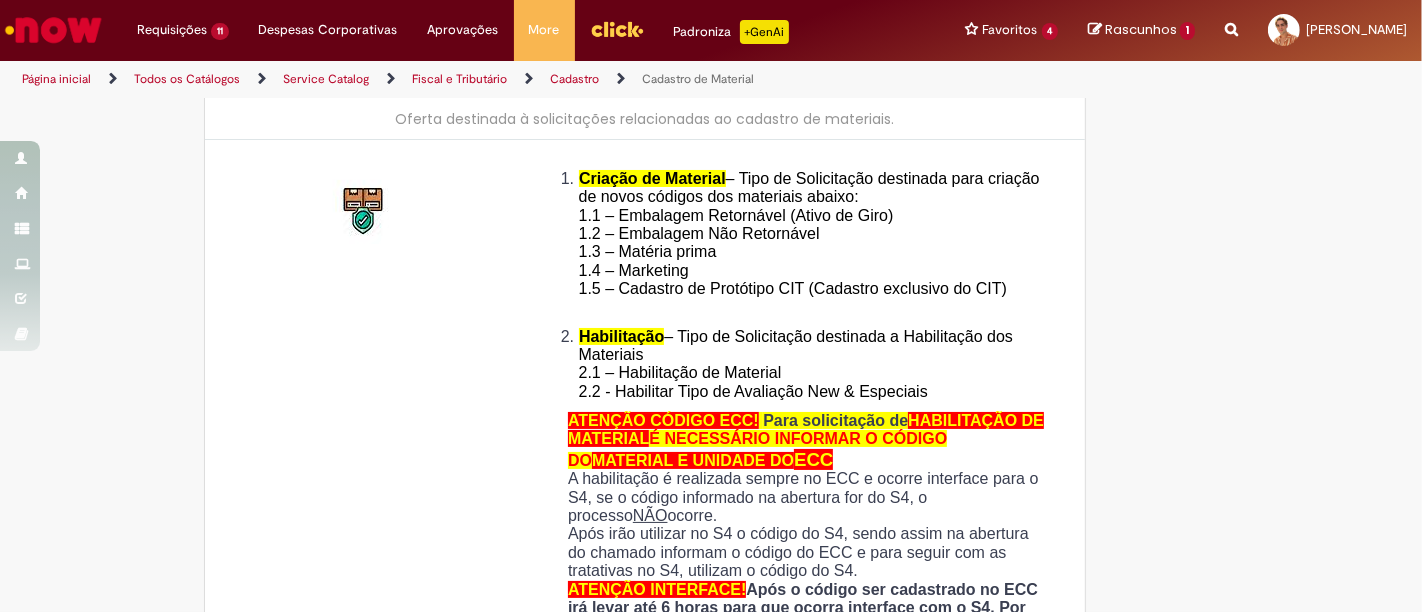 type on "**********" 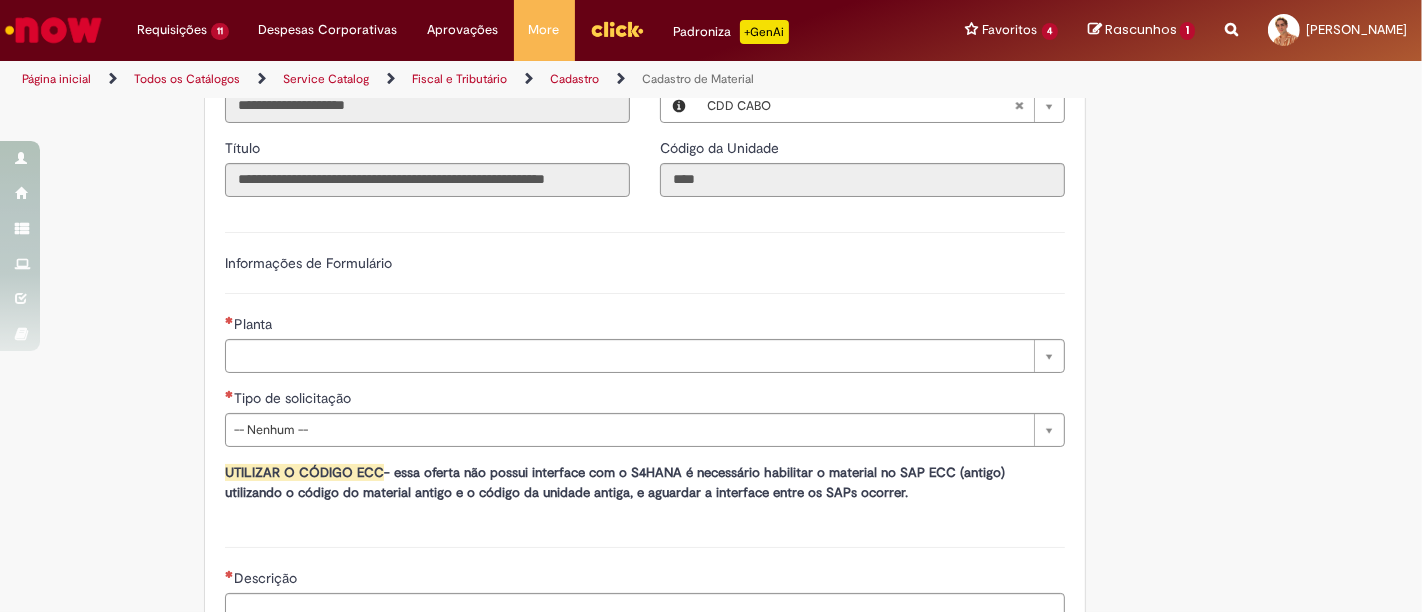 scroll, scrollTop: 1012, scrollLeft: 0, axis: vertical 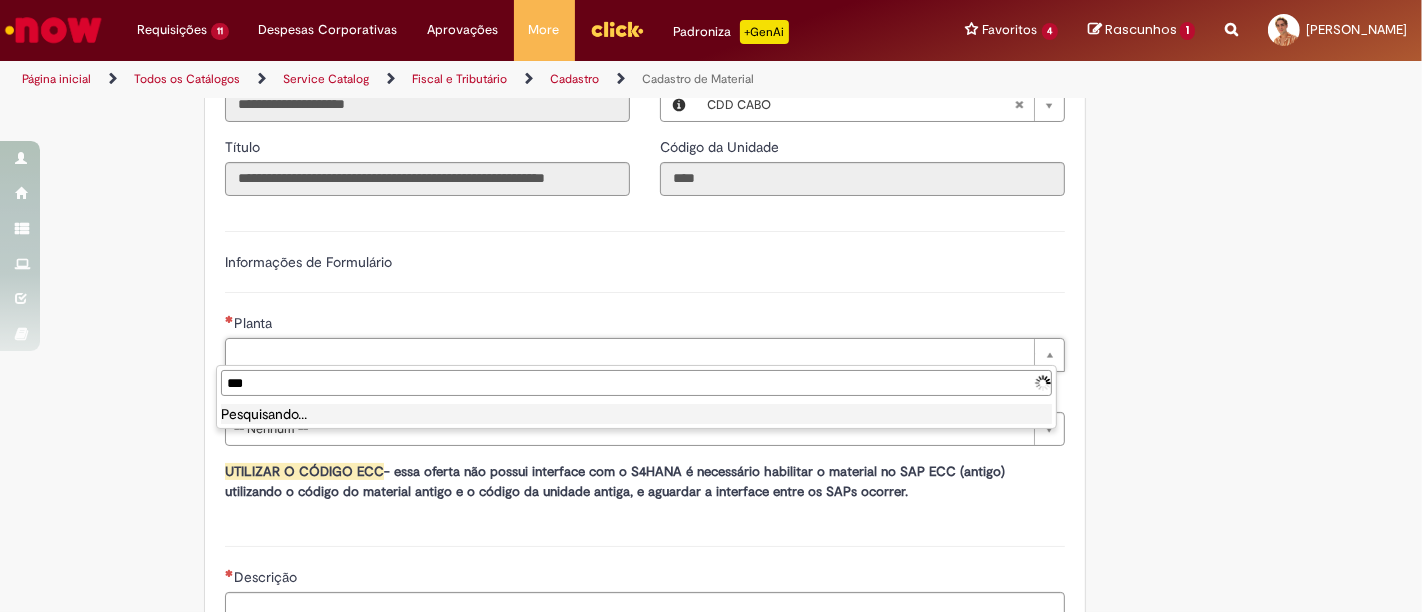 type on "****" 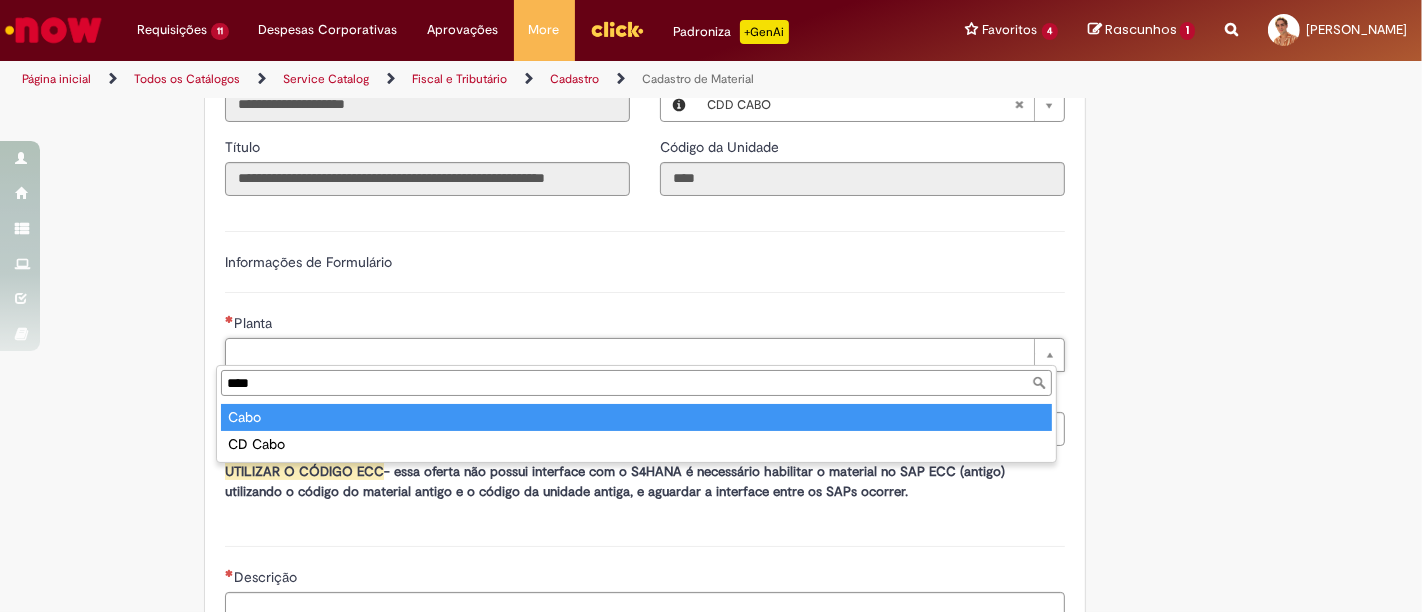 type on "****" 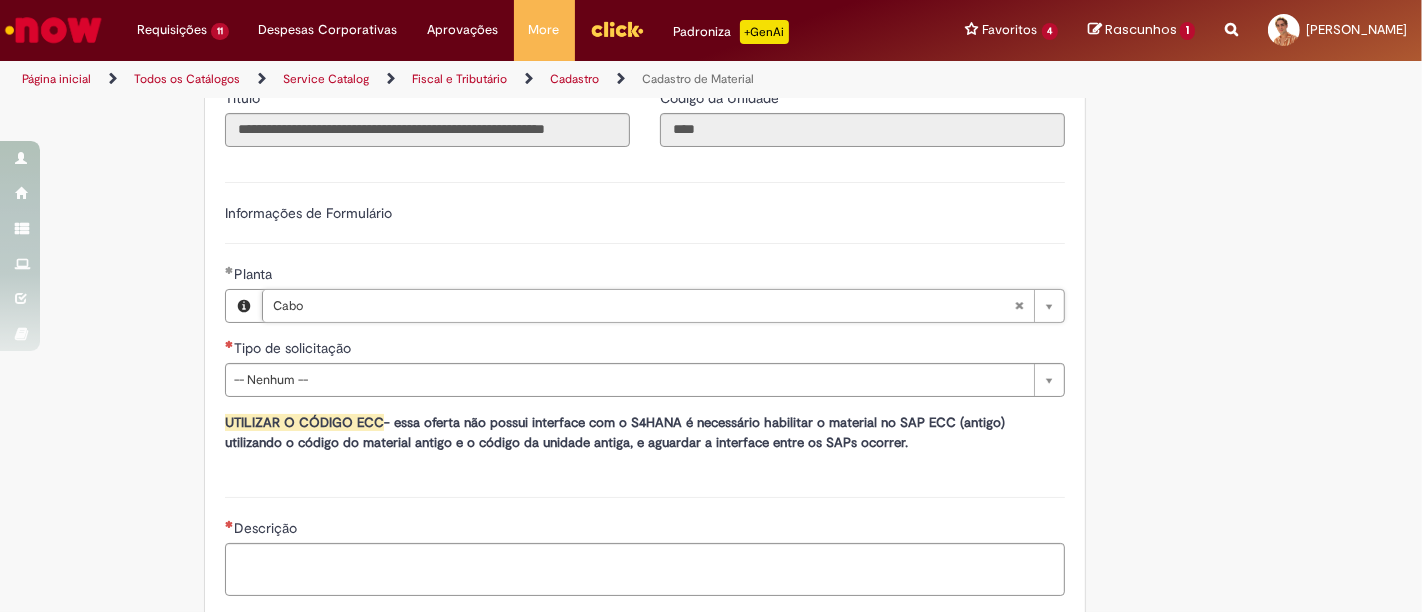 scroll, scrollTop: 1063, scrollLeft: 0, axis: vertical 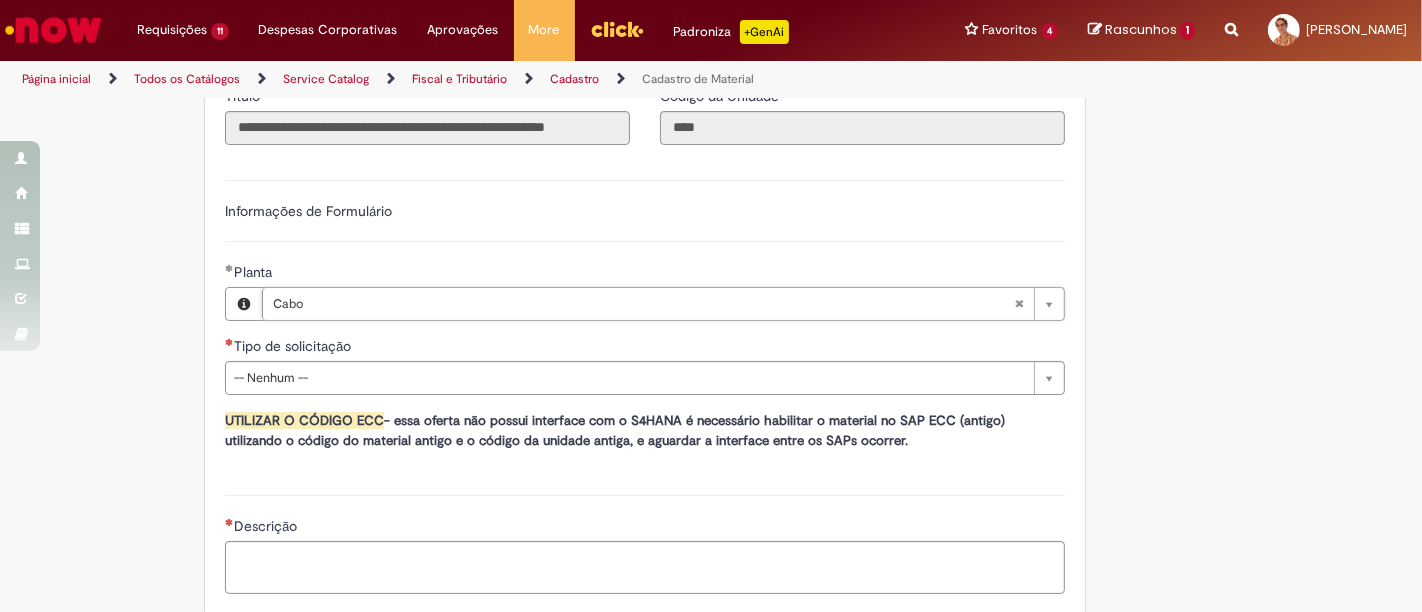 type 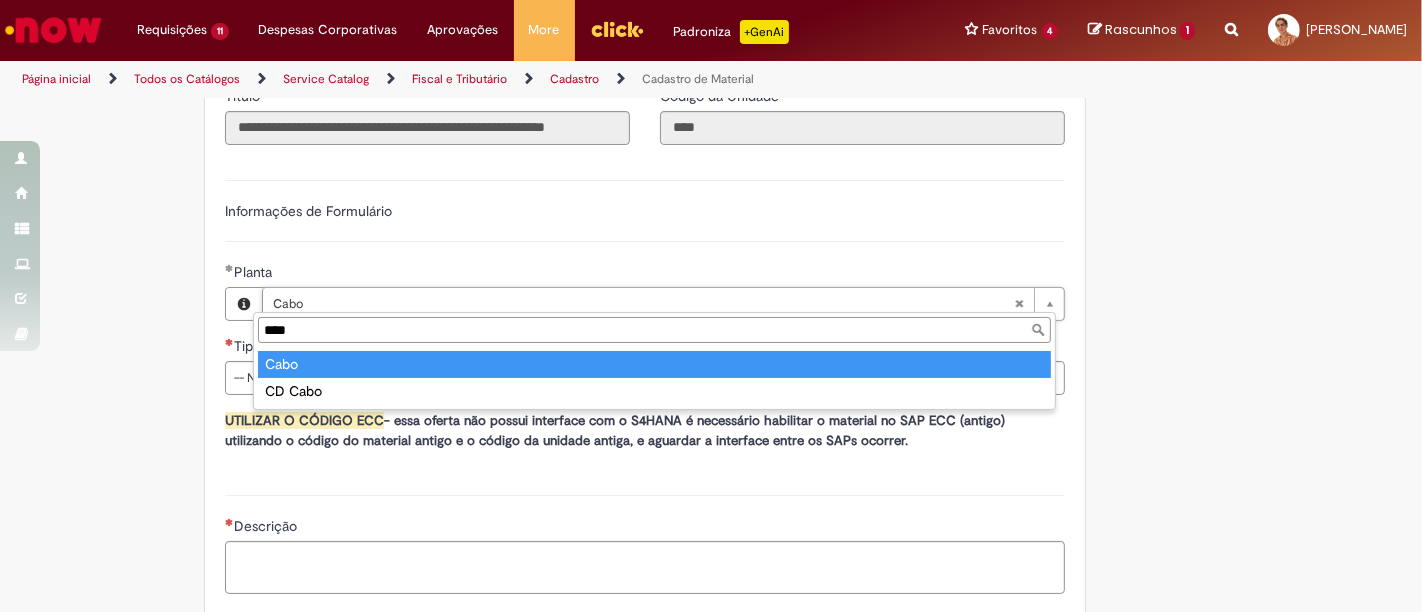 type on "****" 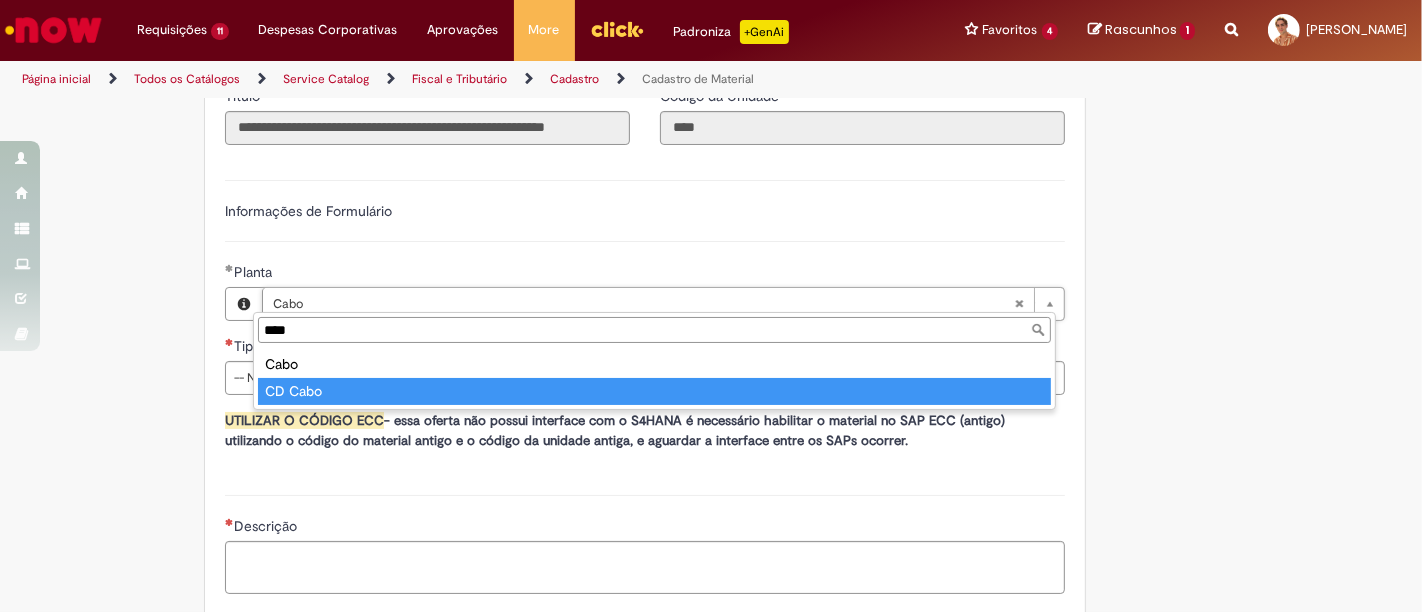 type on "*******" 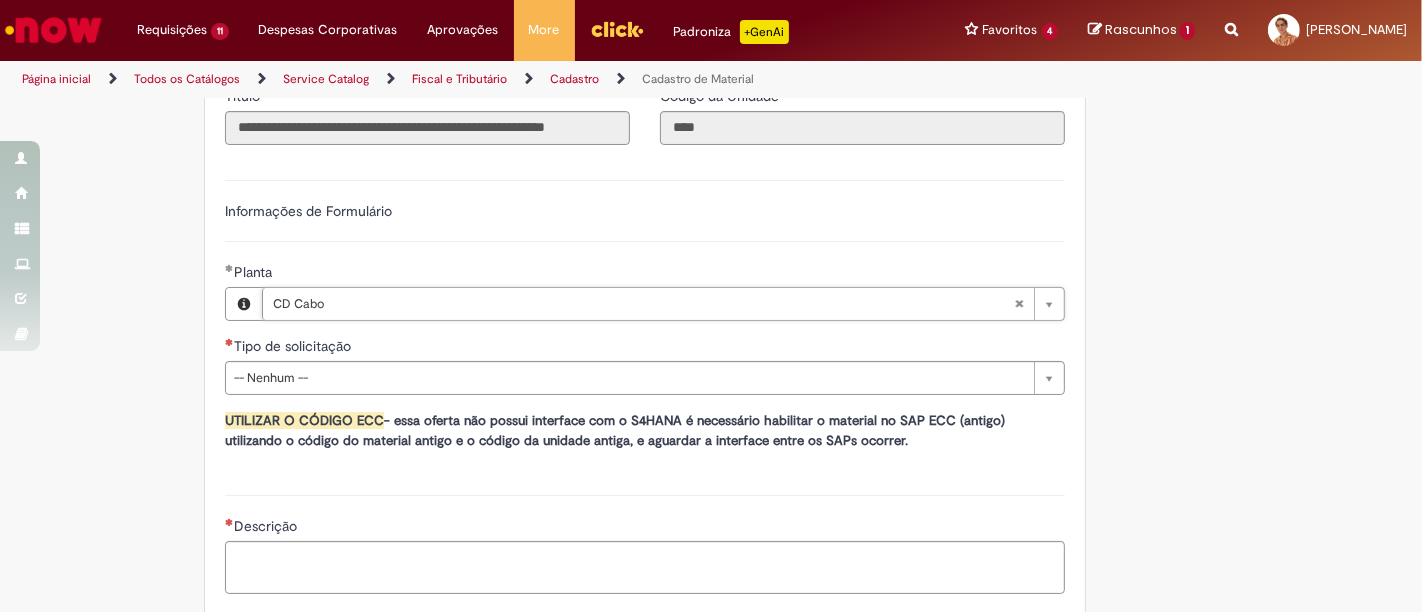 scroll, scrollTop: 0, scrollLeft: 31, axis: horizontal 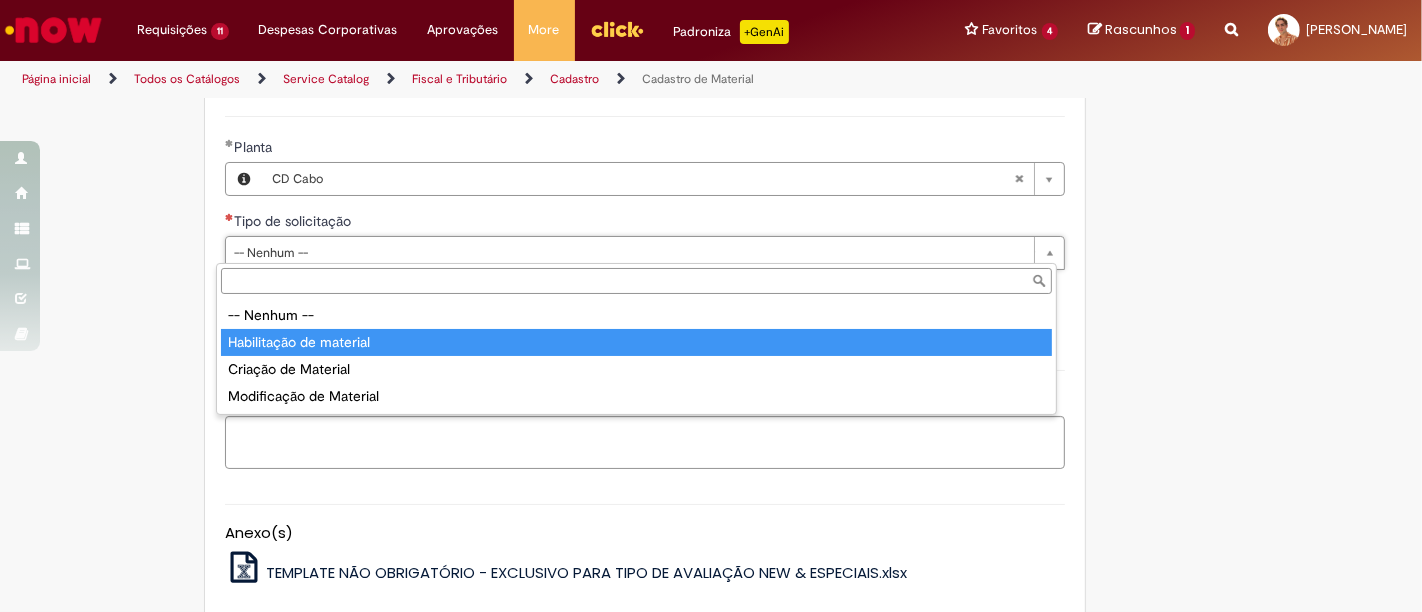type on "**********" 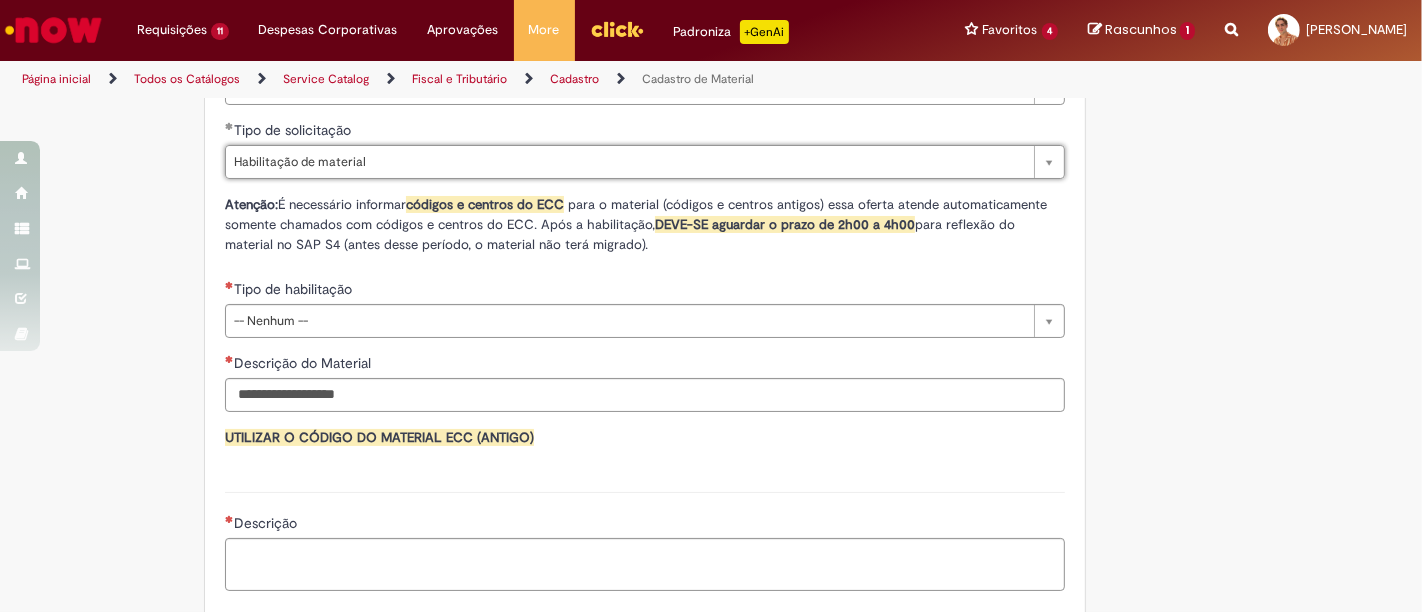 scroll, scrollTop: 1280, scrollLeft: 0, axis: vertical 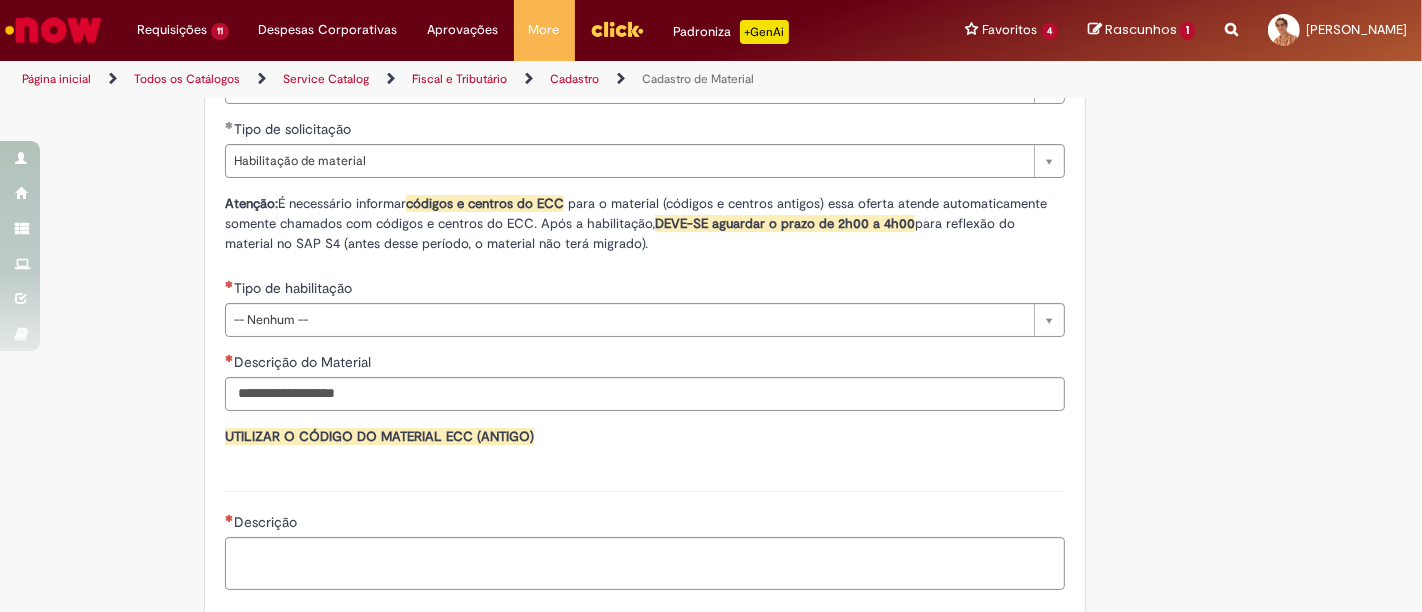 click on "**********" at bounding box center [645, 207] 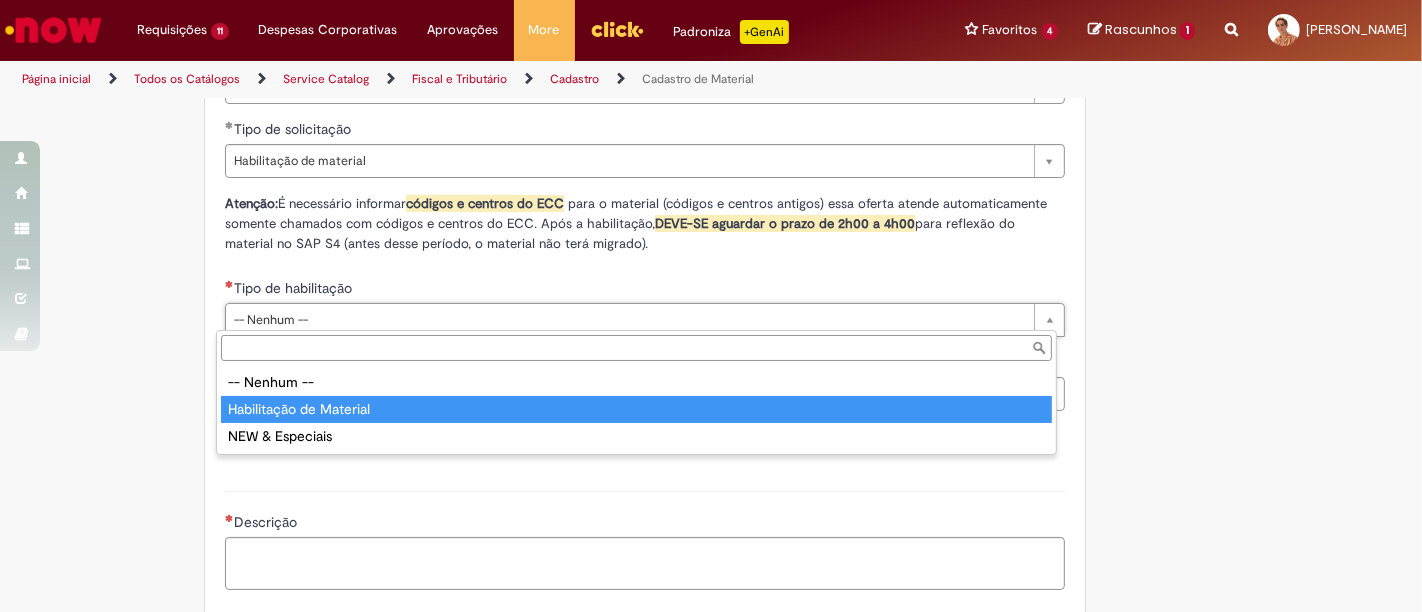 drag, startPoint x: 566, startPoint y: 422, endPoint x: 591, endPoint y: 402, distance: 32.01562 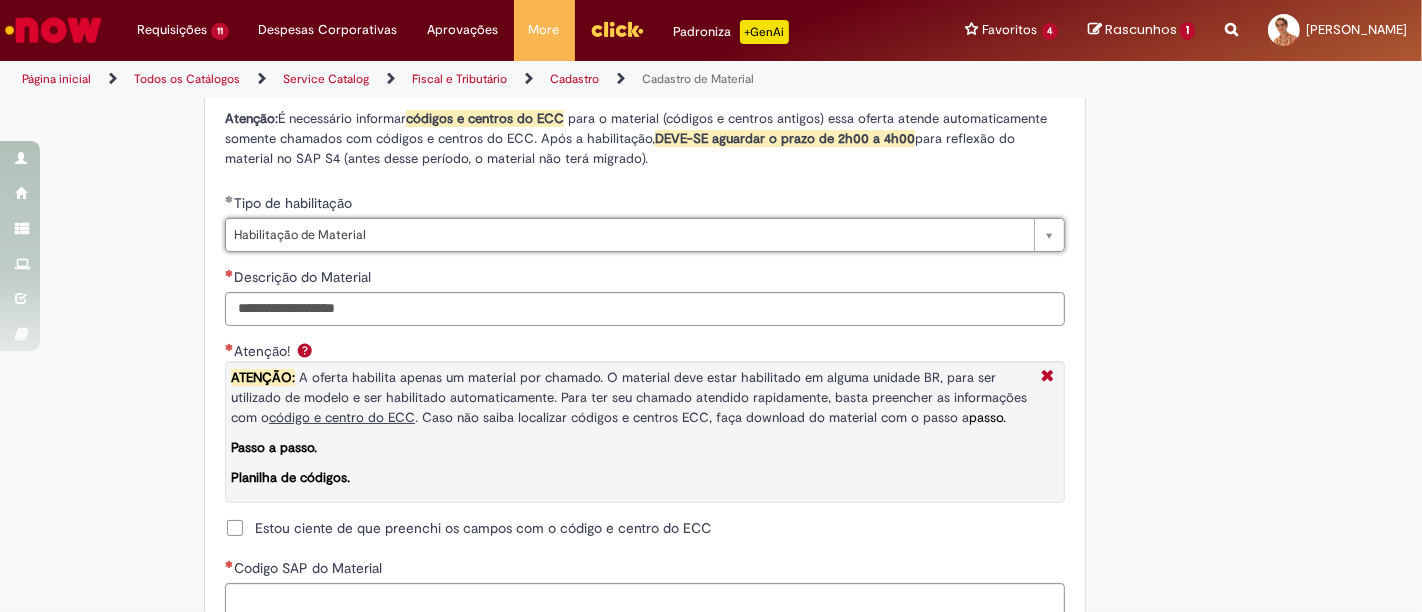 scroll, scrollTop: 1374, scrollLeft: 0, axis: vertical 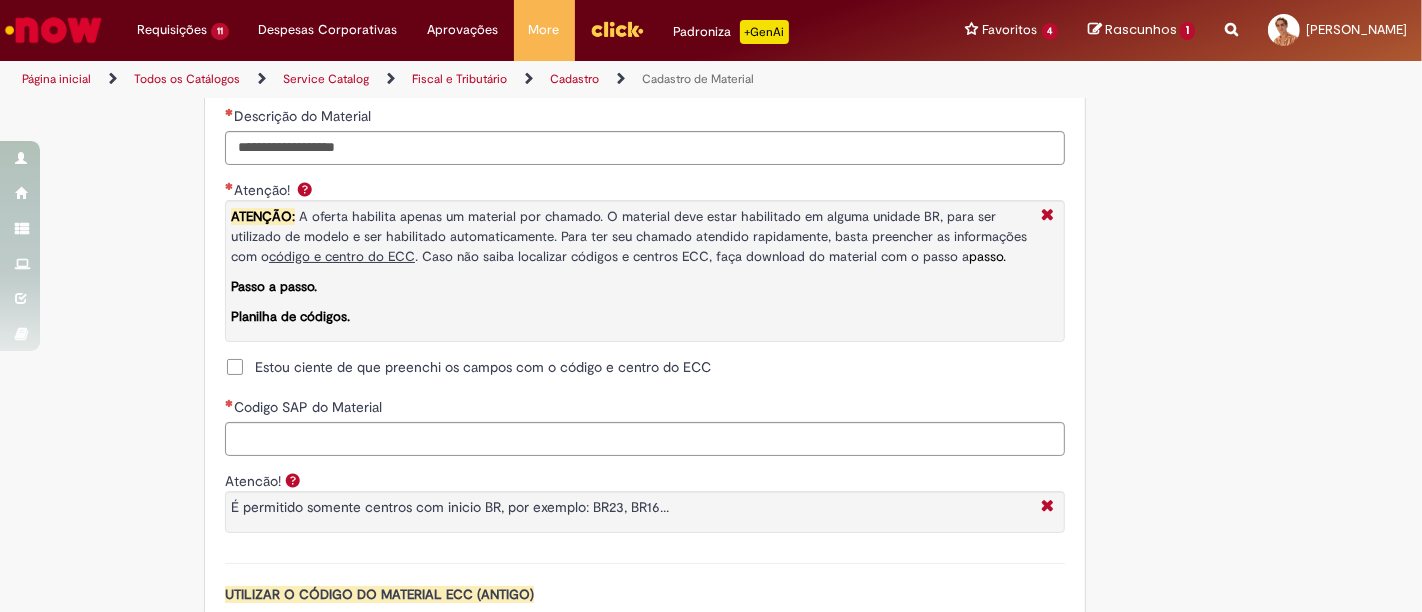 click on "Adicionar a Favoritos
Cadastro de Material
Oferta destinada à solicitações relacionadas ao cadastro de materiais.
Criação de Material  – Tipo de Solicitação destinada para criação de novos códigos dos materiais abaixo:       1.1 – Embalagem Retornável (Ativo de Giro)       1.2 – Embalagem Não Retornável        1.3 – Matéria prima       1.4 – Marketing       1.5 – Cadastro de Protótipo CIT (Cadastro exclusivo do CIT)
Habilitação  – Tipo de Solicitação destinada a Habilitação dos Materiais       2.1 – Habilitação de Material       2.2 - Habilitar Tipo de Avaliação New & Especiais
ATENÇÃO CÓDIGO ECC!   Para solicitação de  HABILITAÇÃO DE MATERIAL  É NECESSÁRIO INFORMAR O CÓDIGO DO  MATERIAL E UNIDADE DO  ECC
NÃO  ocorre.
ATENÇÃO INTERFACE!
Modificação" at bounding box center (711, -103) 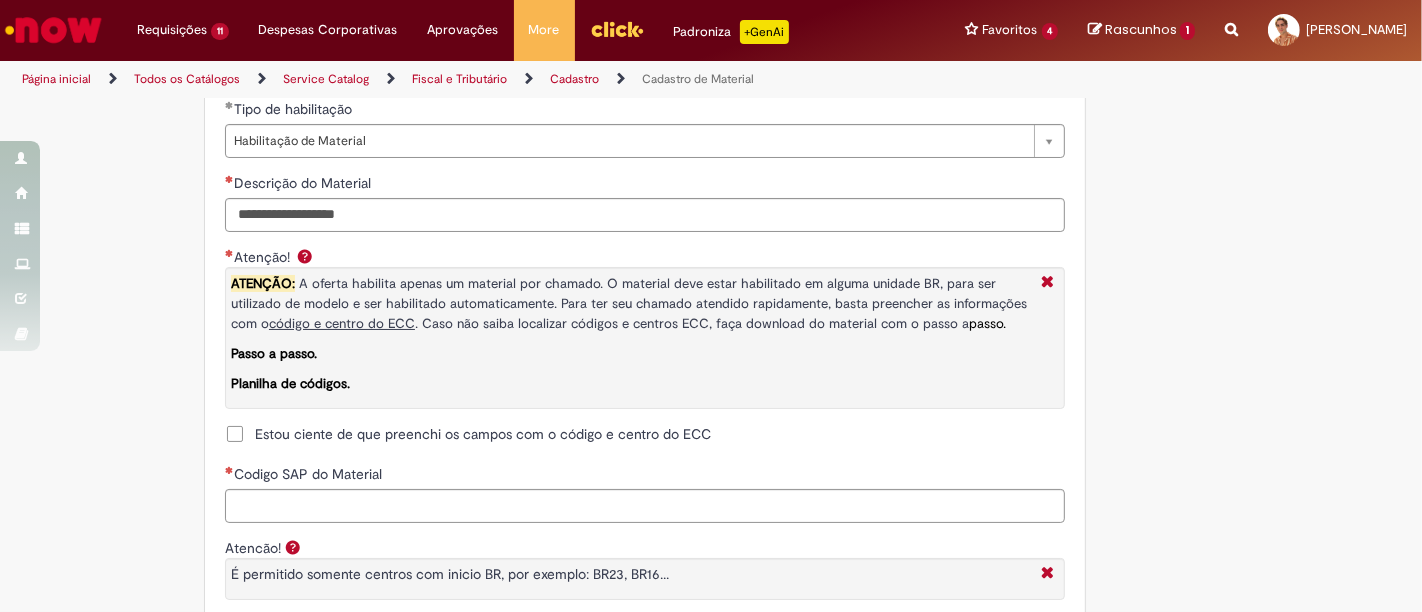 scroll, scrollTop: 1433, scrollLeft: 0, axis: vertical 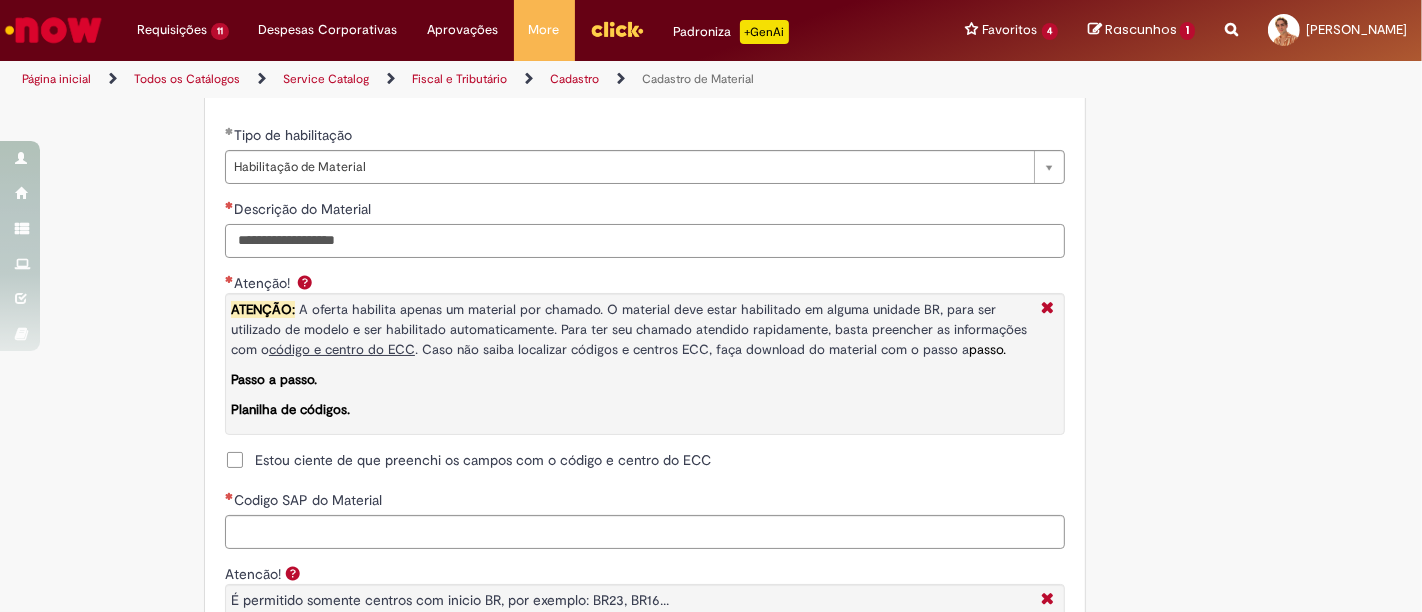click on "Descrição do Material" at bounding box center [645, 241] 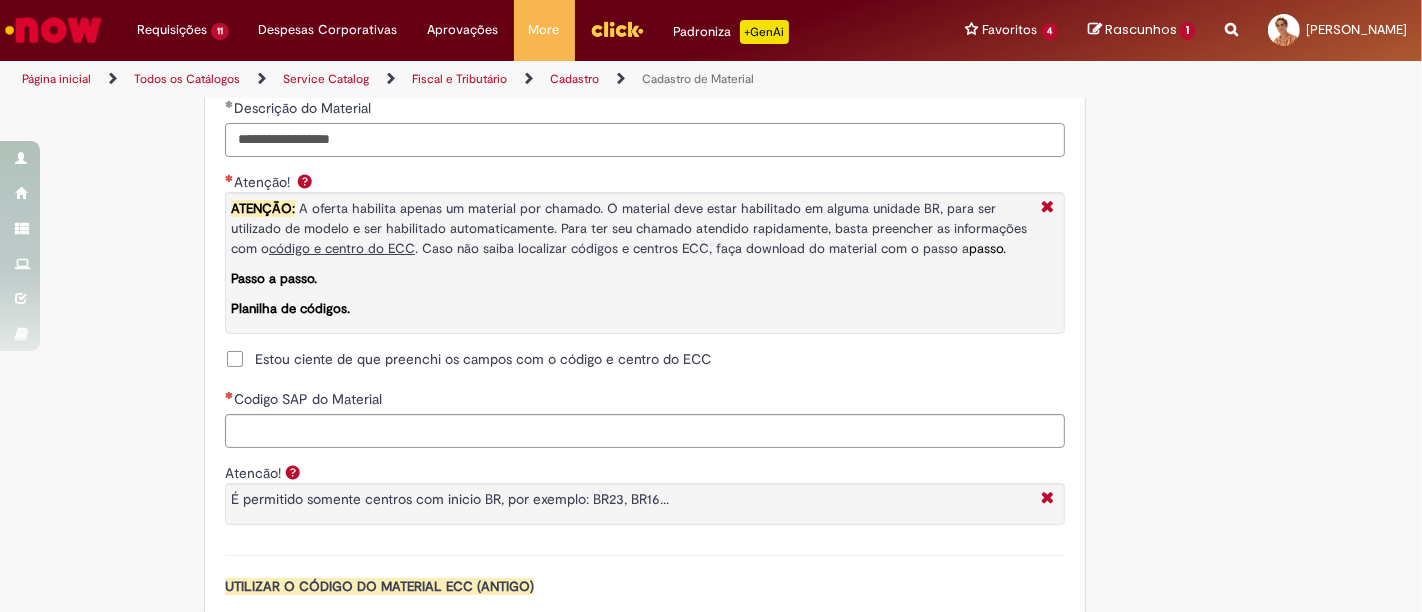 scroll, scrollTop: 1535, scrollLeft: 0, axis: vertical 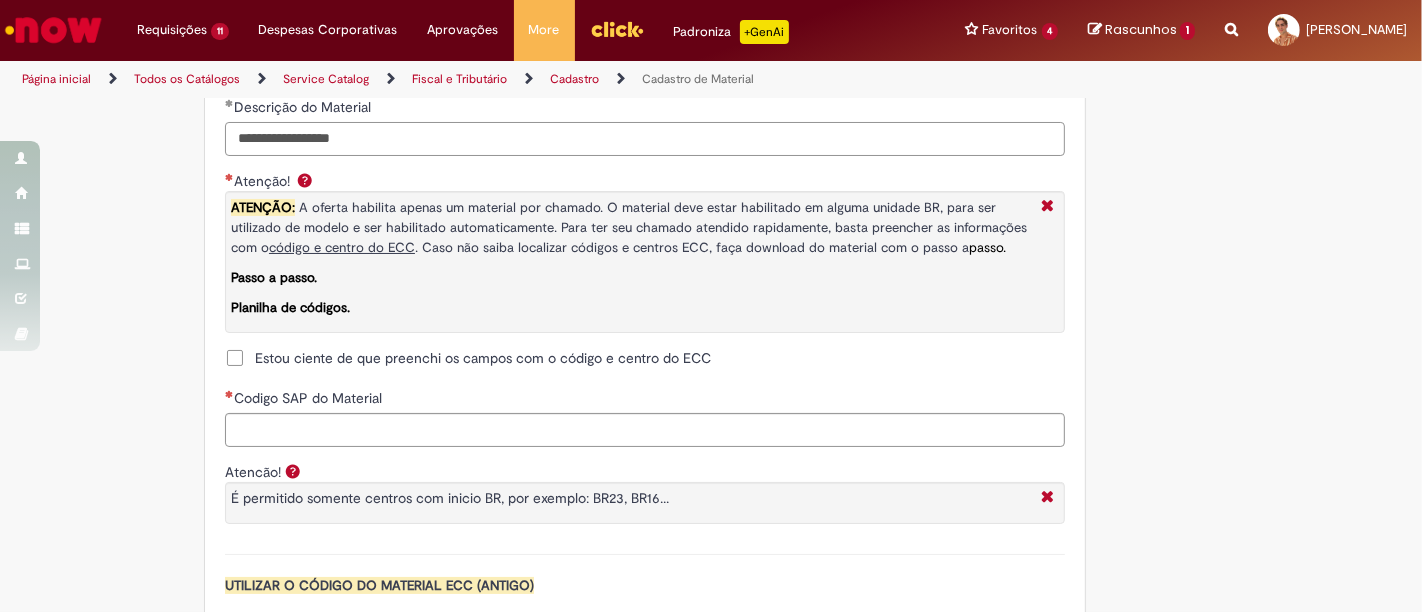 type on "**********" 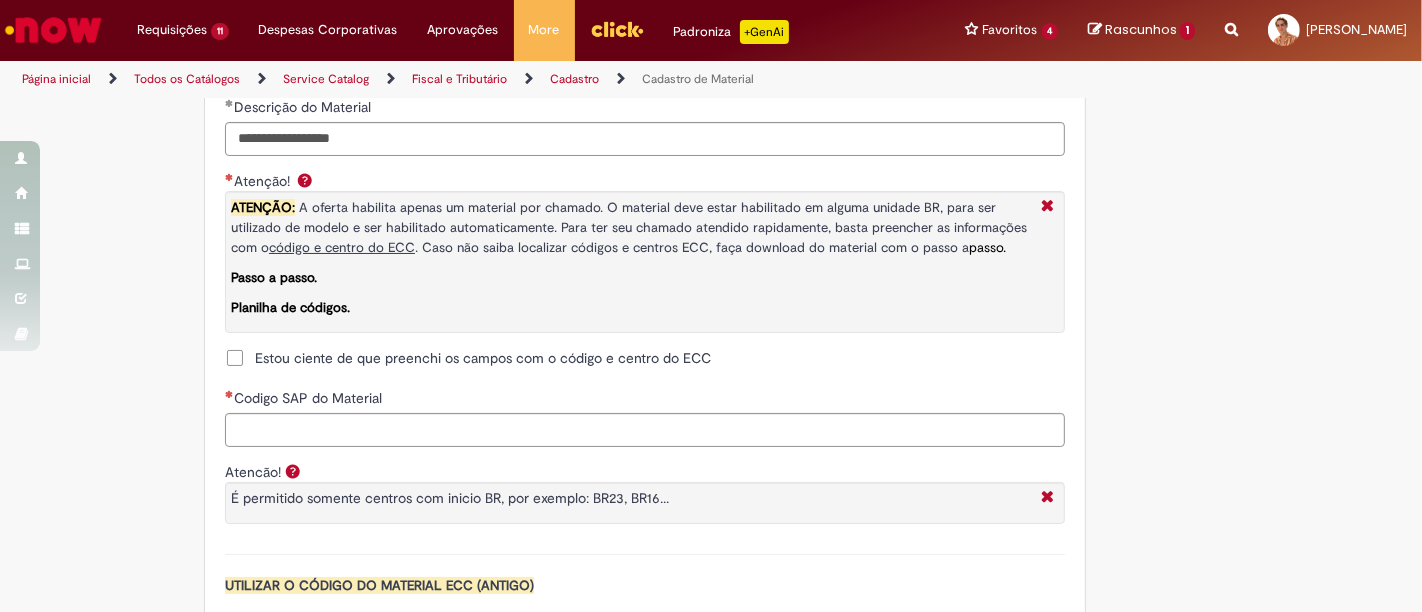 click on "Estou ciente de que preenchi os campos com o código e centro do ECC" at bounding box center (483, 358) 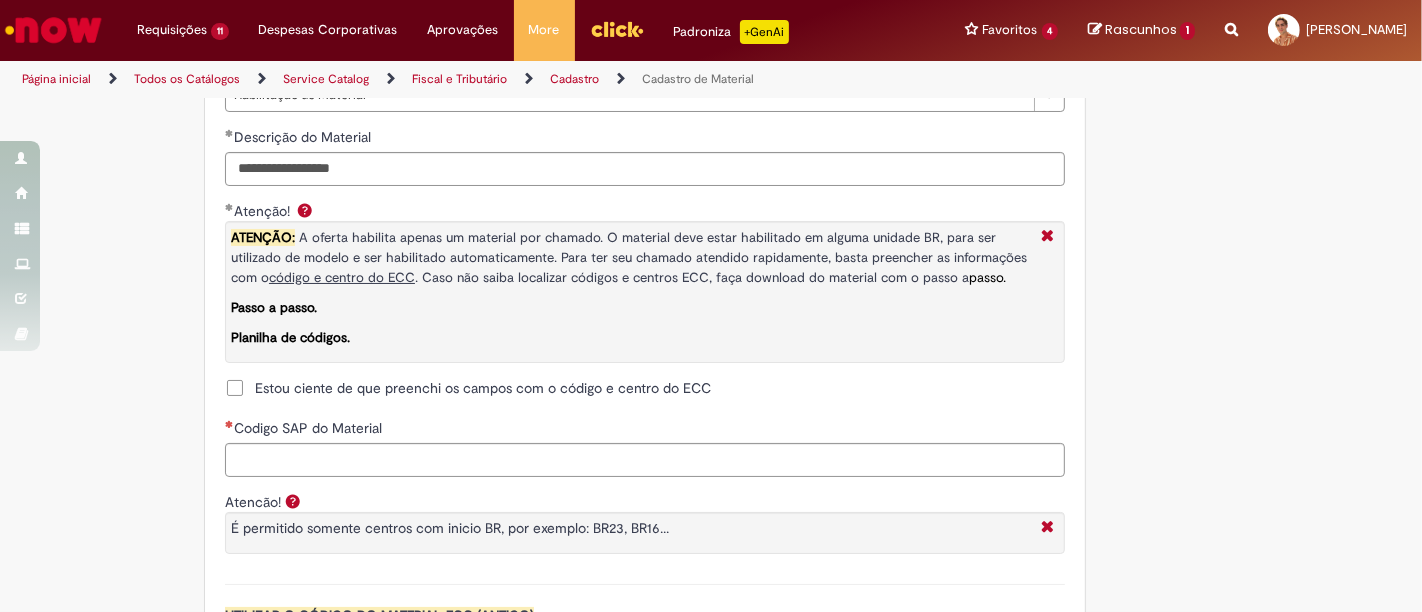 scroll, scrollTop: 1506, scrollLeft: 0, axis: vertical 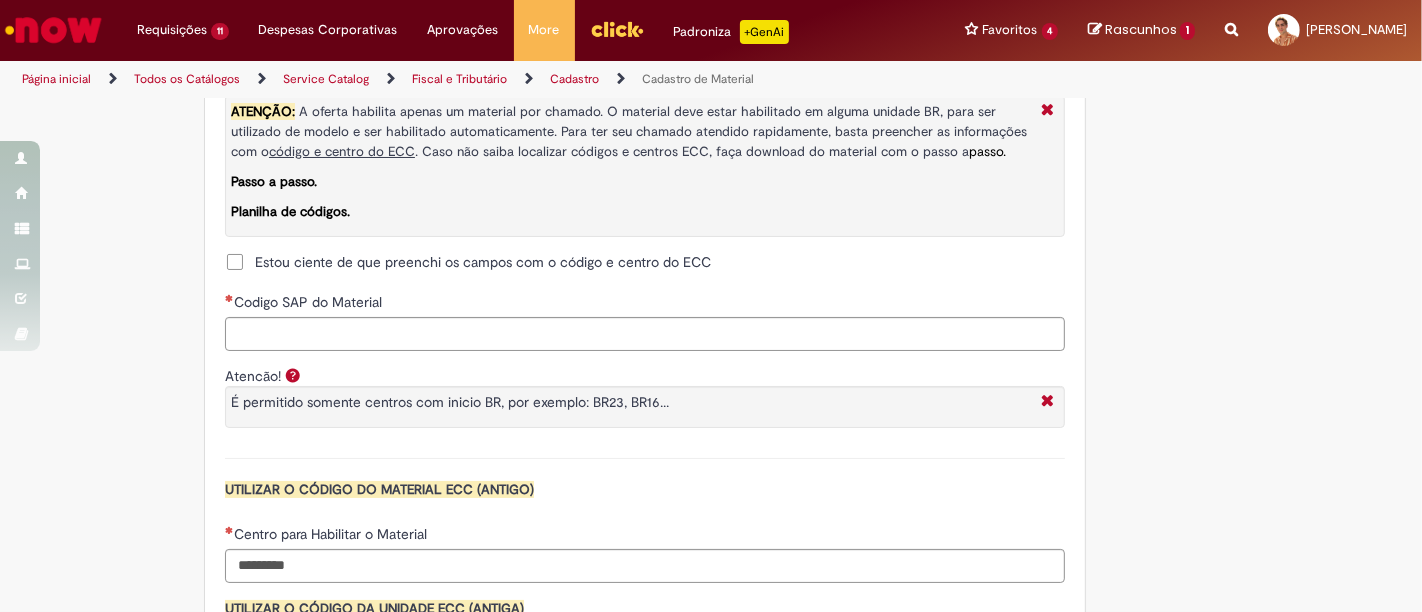 click on "Codigo SAP do Material" at bounding box center [645, 304] 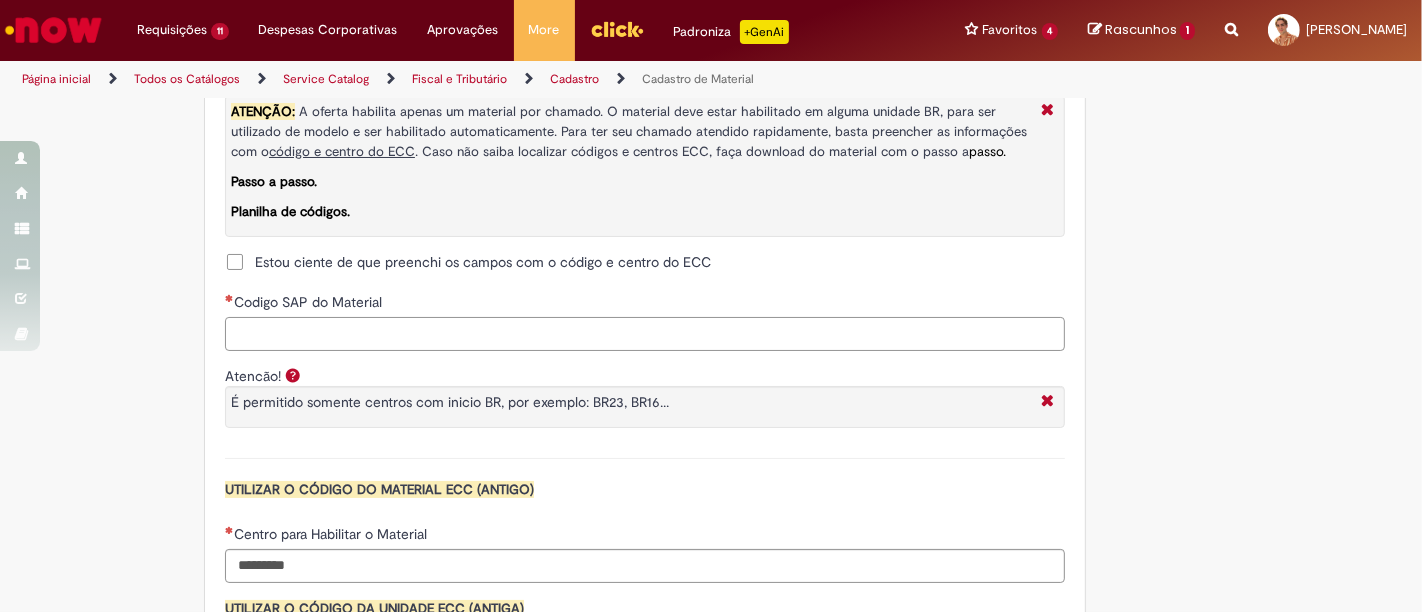 click on "Codigo SAP do Material" at bounding box center (645, 334) 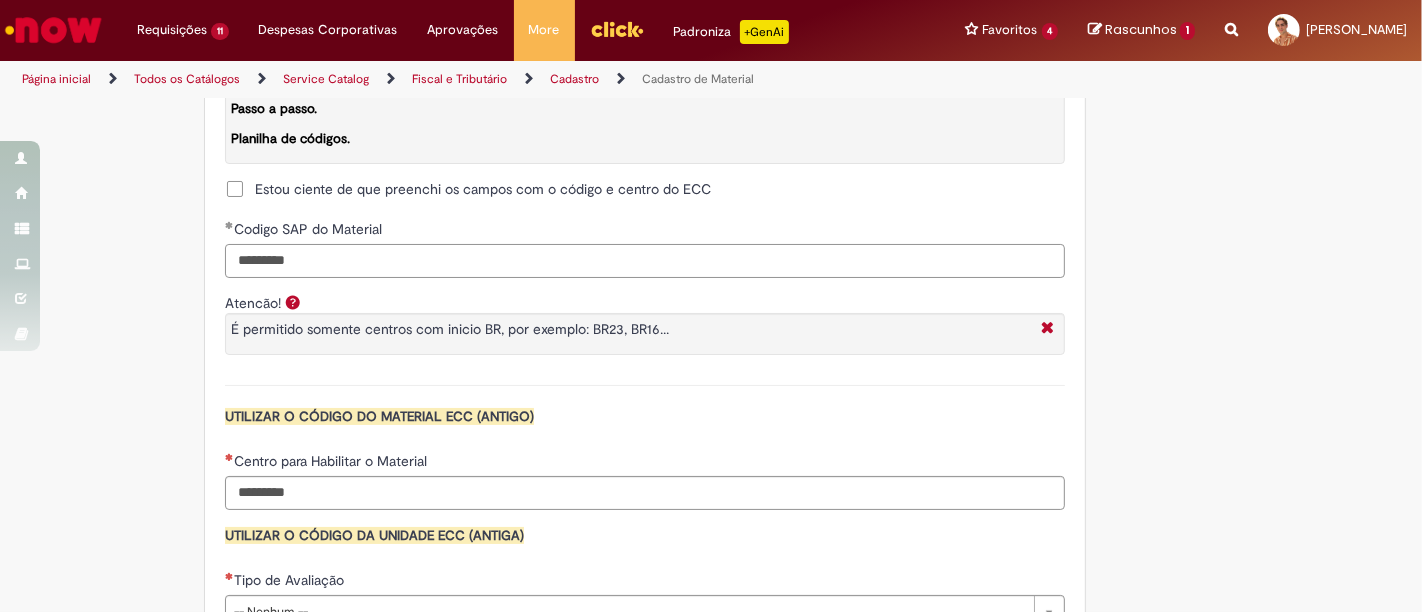 scroll, scrollTop: 1711, scrollLeft: 0, axis: vertical 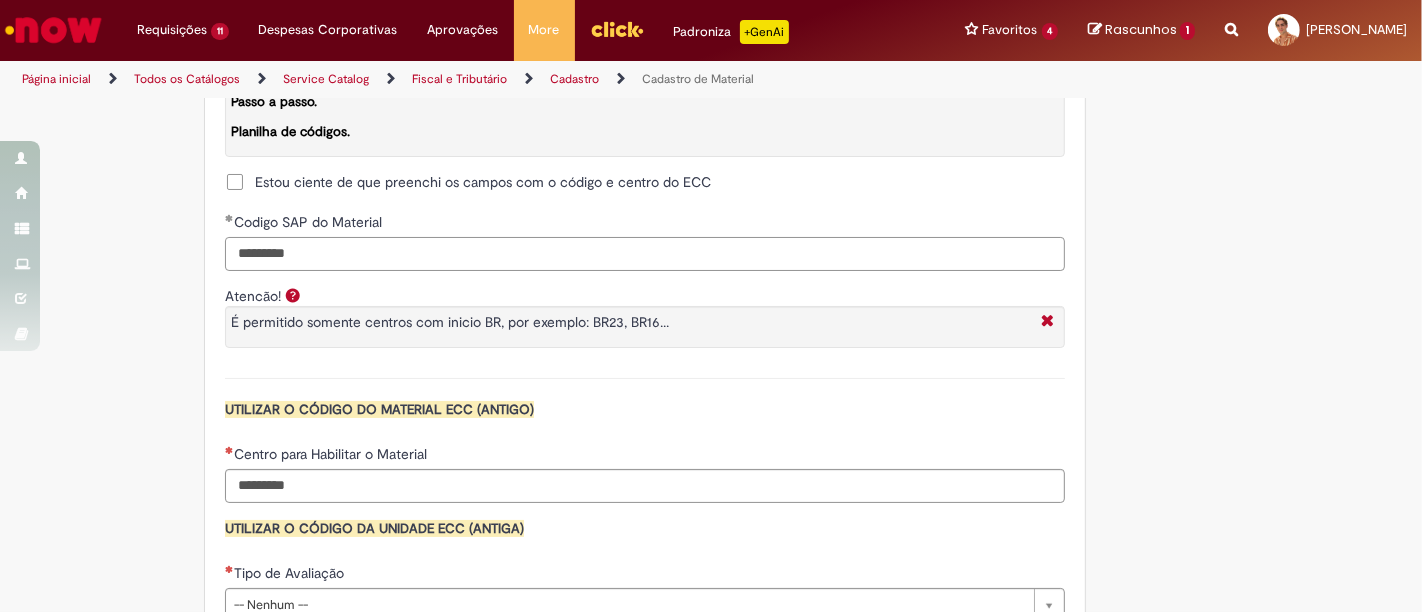 type on "*********" 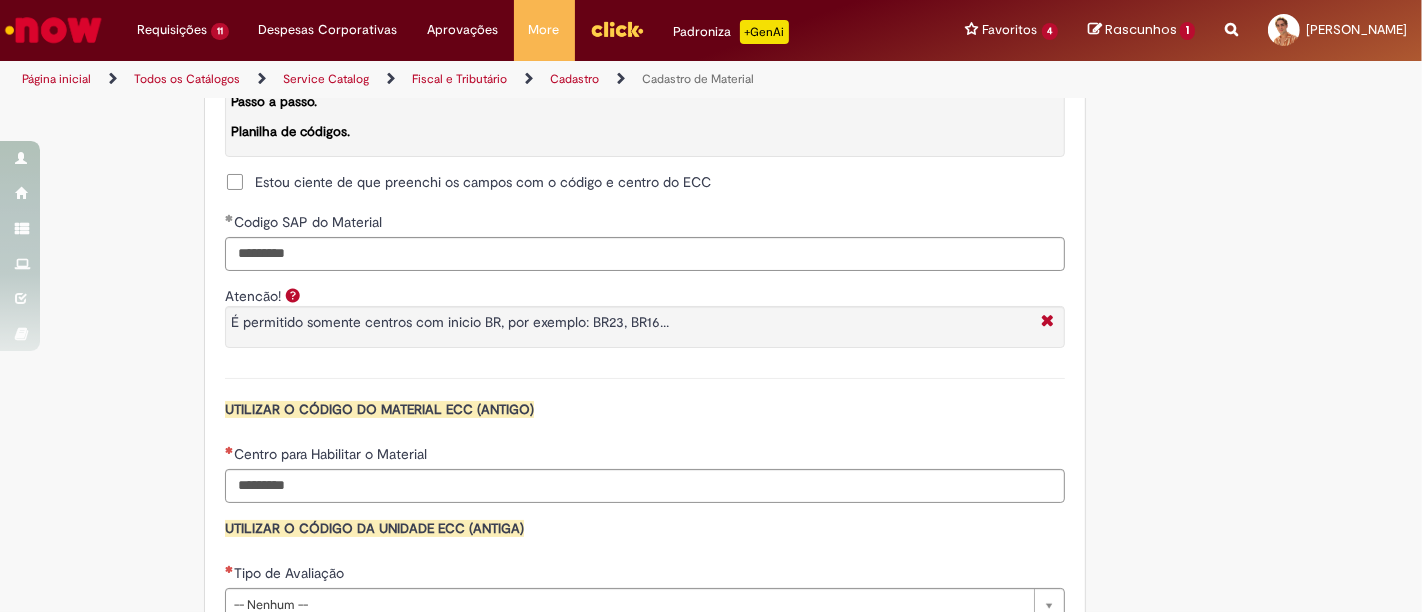 click on "Atencão! É permitido somente centros com inicio BR, por exemplo: BR23, BR16..." at bounding box center [645, 332] 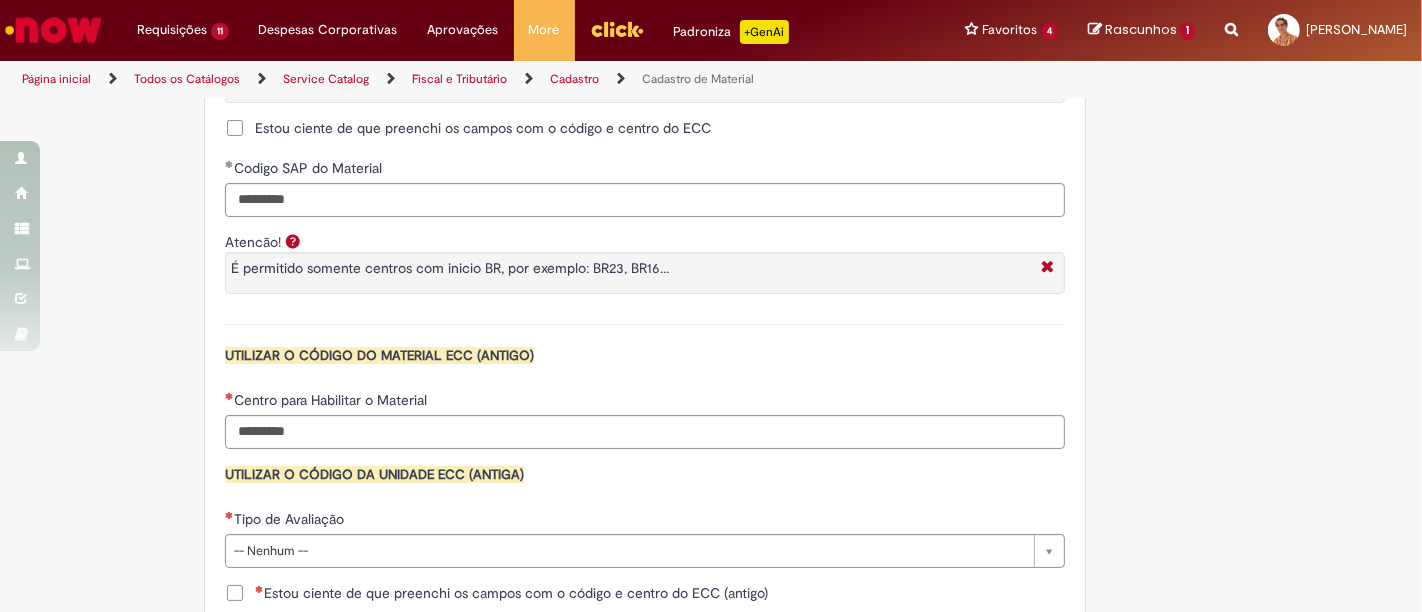 scroll, scrollTop: 1800, scrollLeft: 0, axis: vertical 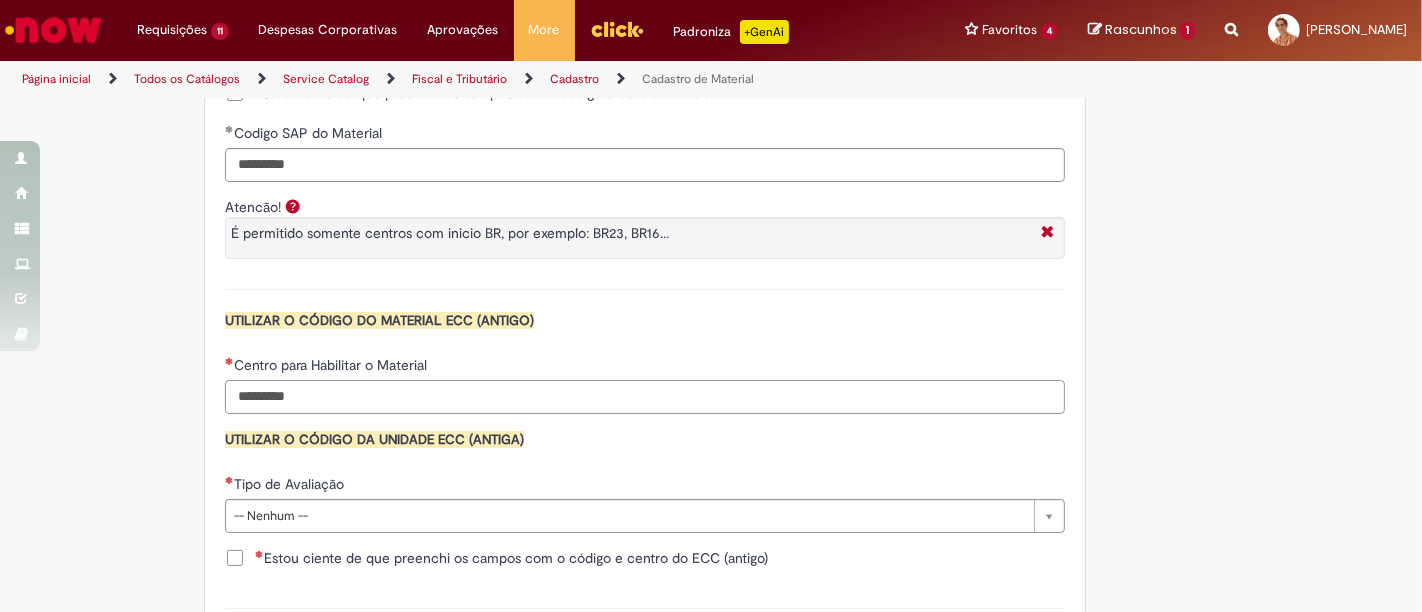 click on "Centro para Habilitar o Material" at bounding box center [645, 397] 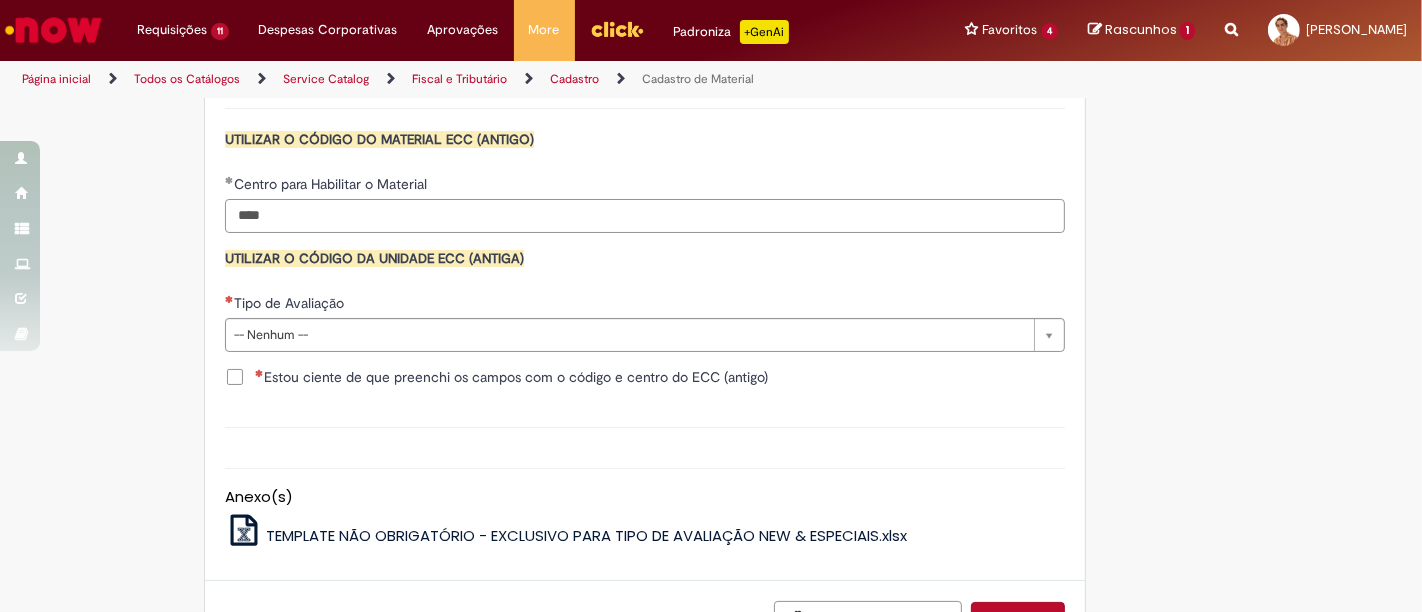 scroll, scrollTop: 1982, scrollLeft: 0, axis: vertical 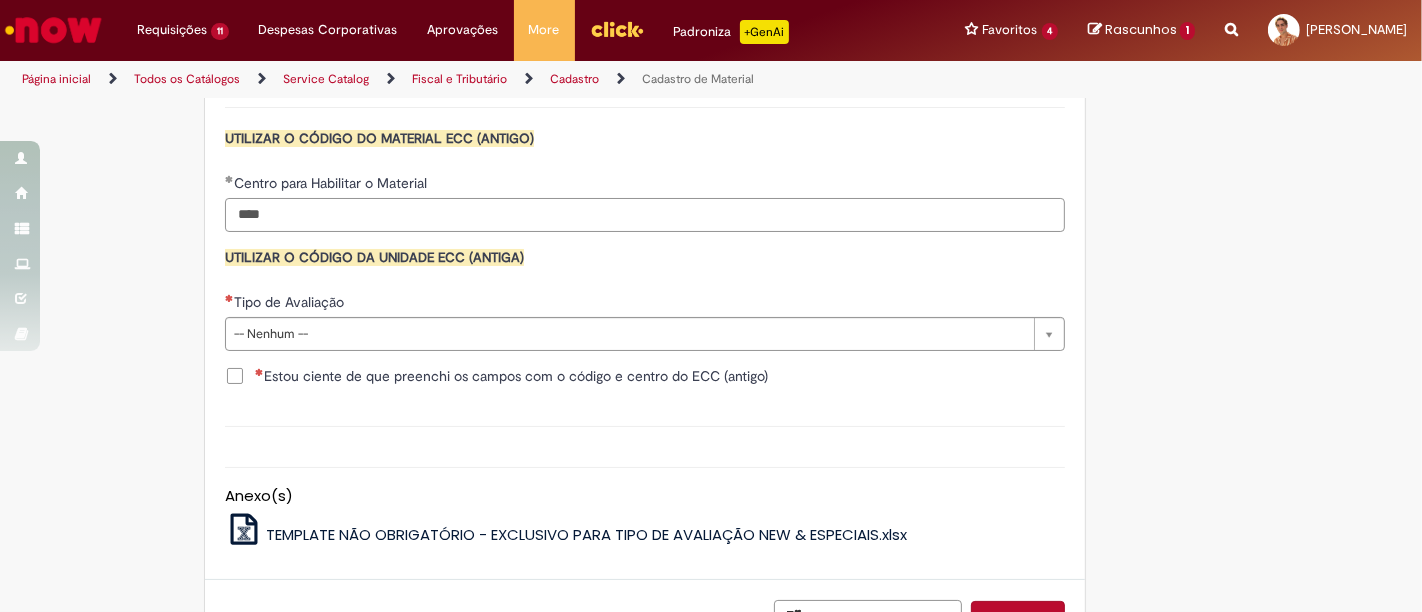 type on "****" 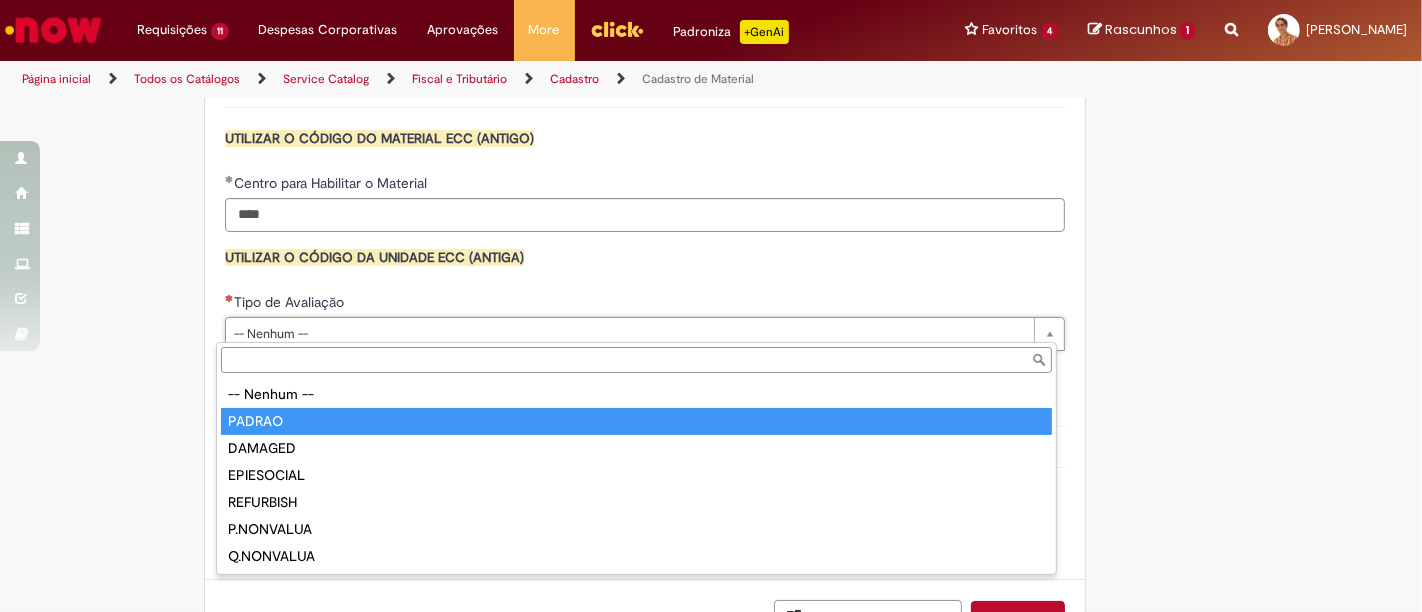 drag, startPoint x: 561, startPoint y: 401, endPoint x: 557, endPoint y: 414, distance: 13.601471 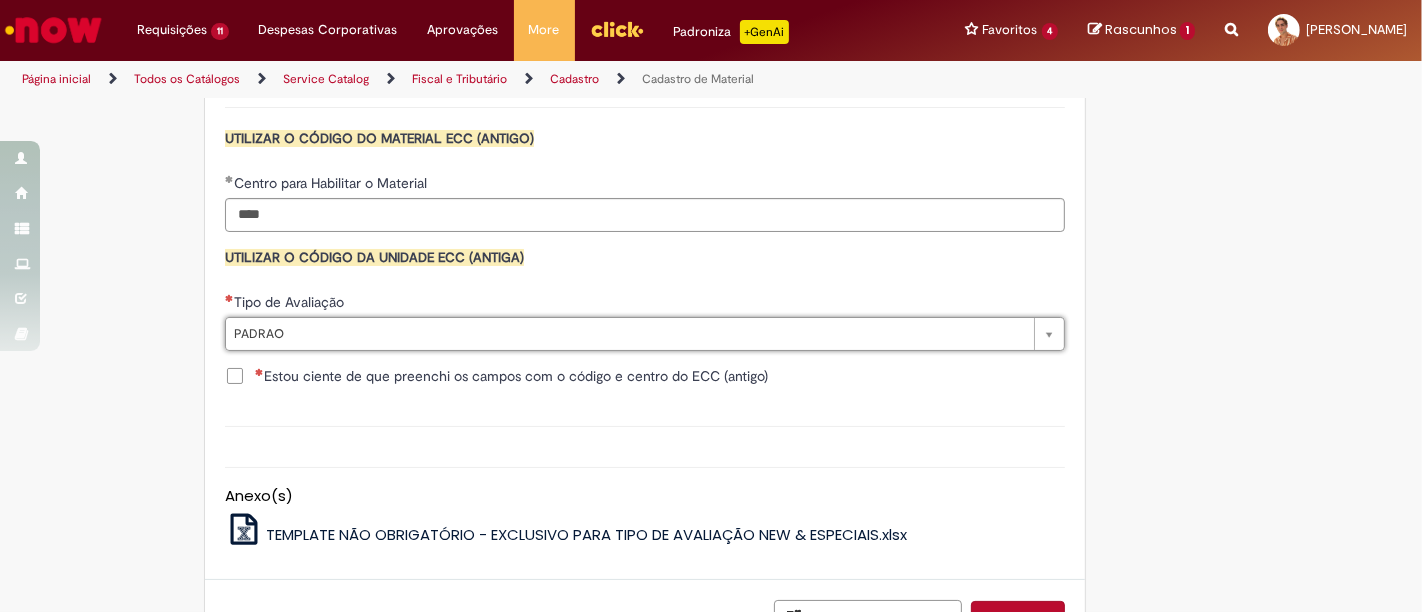type on "******" 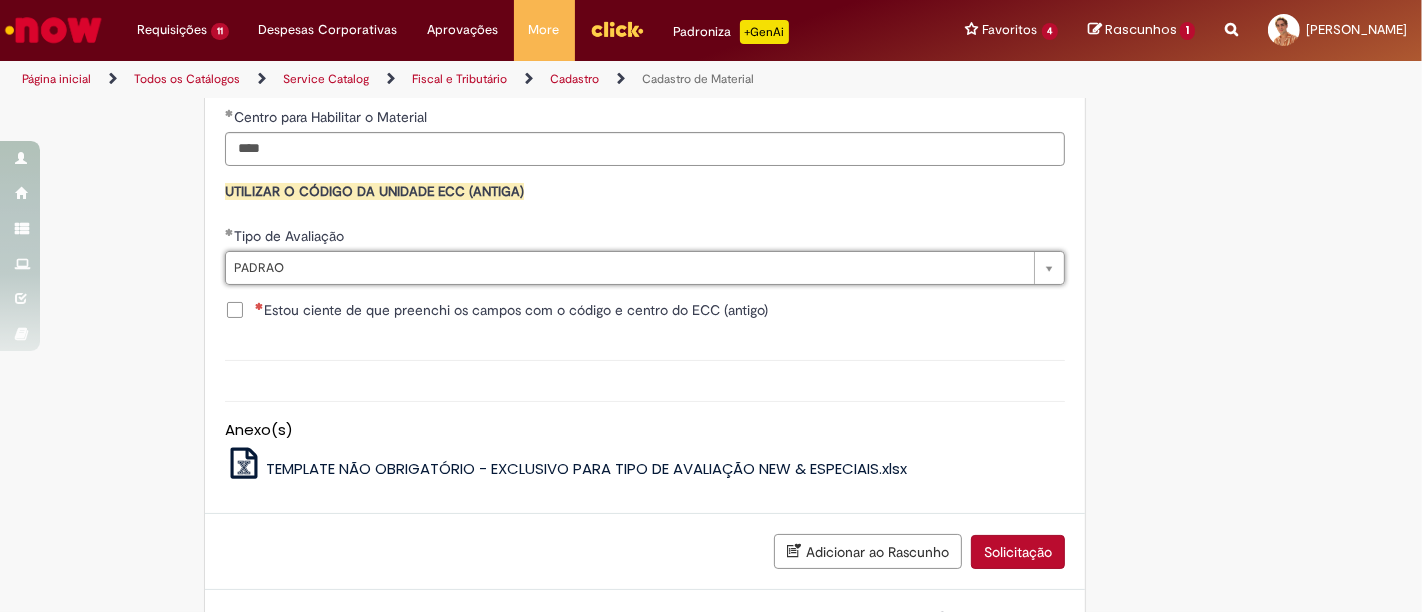 scroll, scrollTop: 2055, scrollLeft: 0, axis: vertical 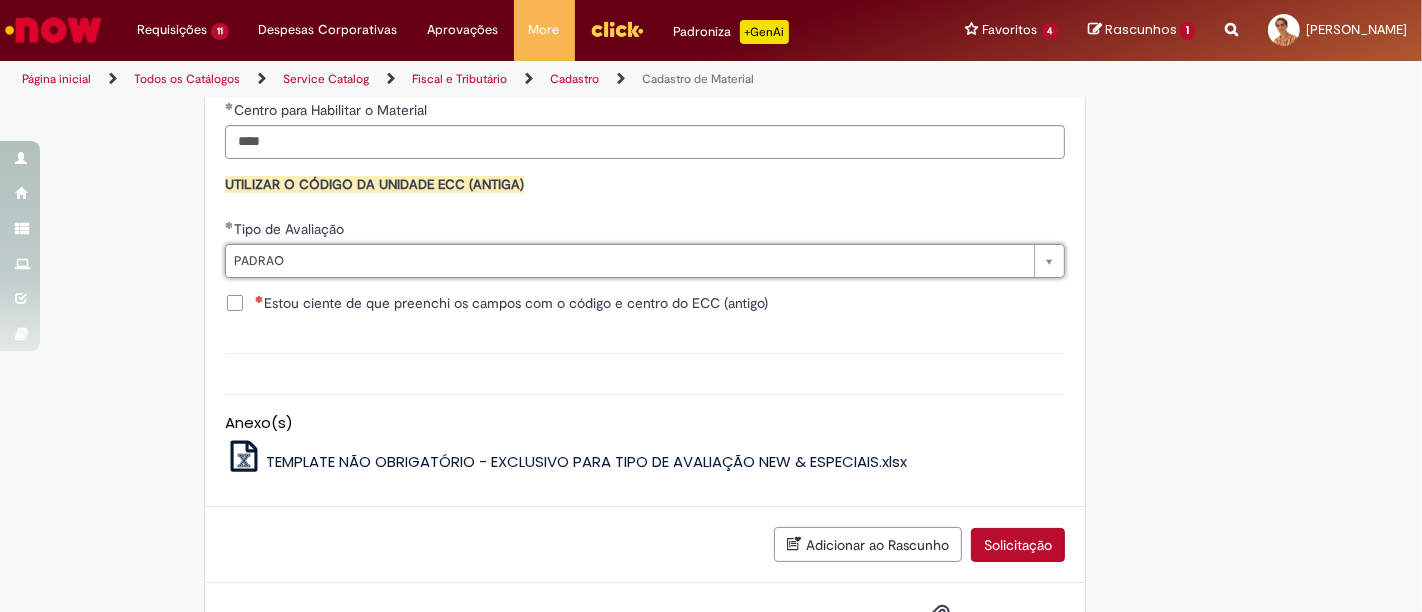 click on "Descrição" at bounding box center (645, 353) 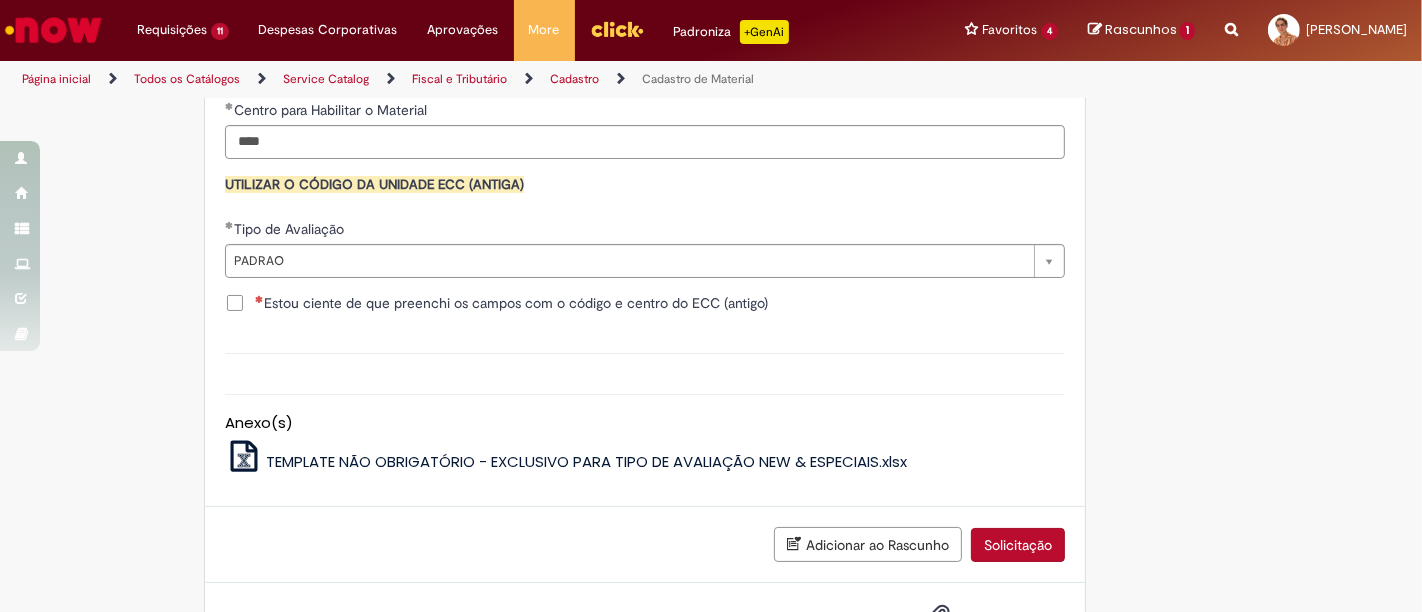 click on "Estou ciente de que preenchi os campos com o código e centro do ECC  (antigo)" at bounding box center (511, 303) 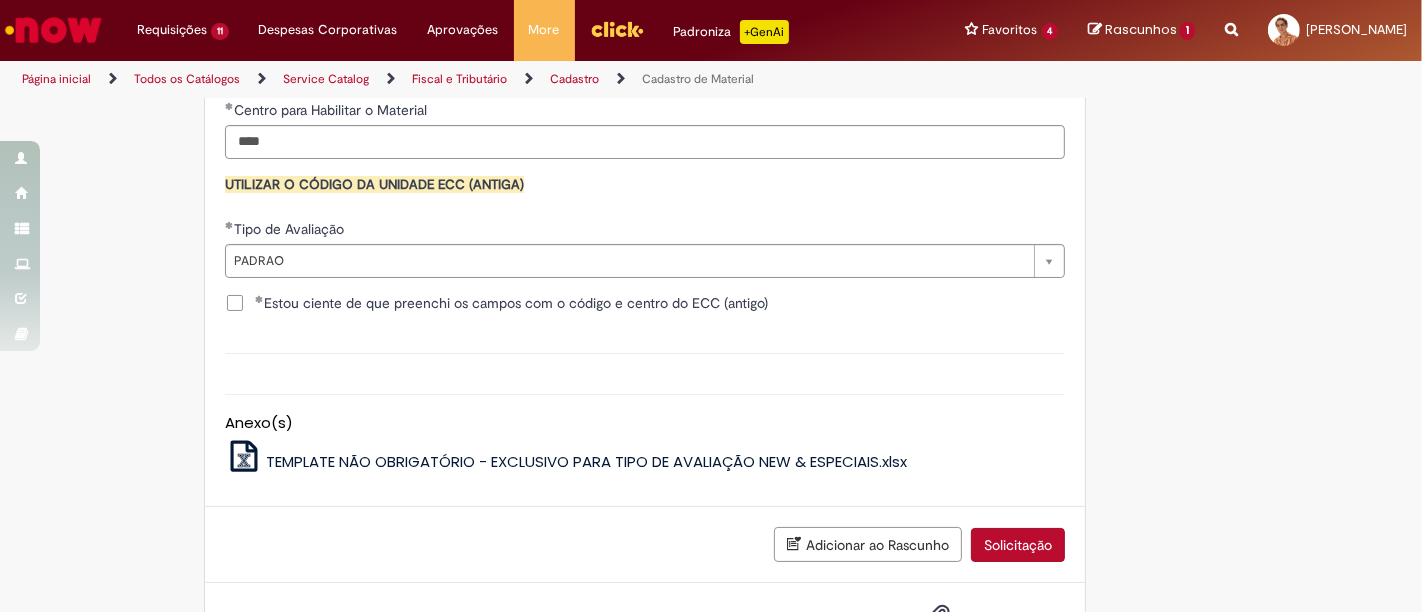 scroll, scrollTop: 2129, scrollLeft: 0, axis: vertical 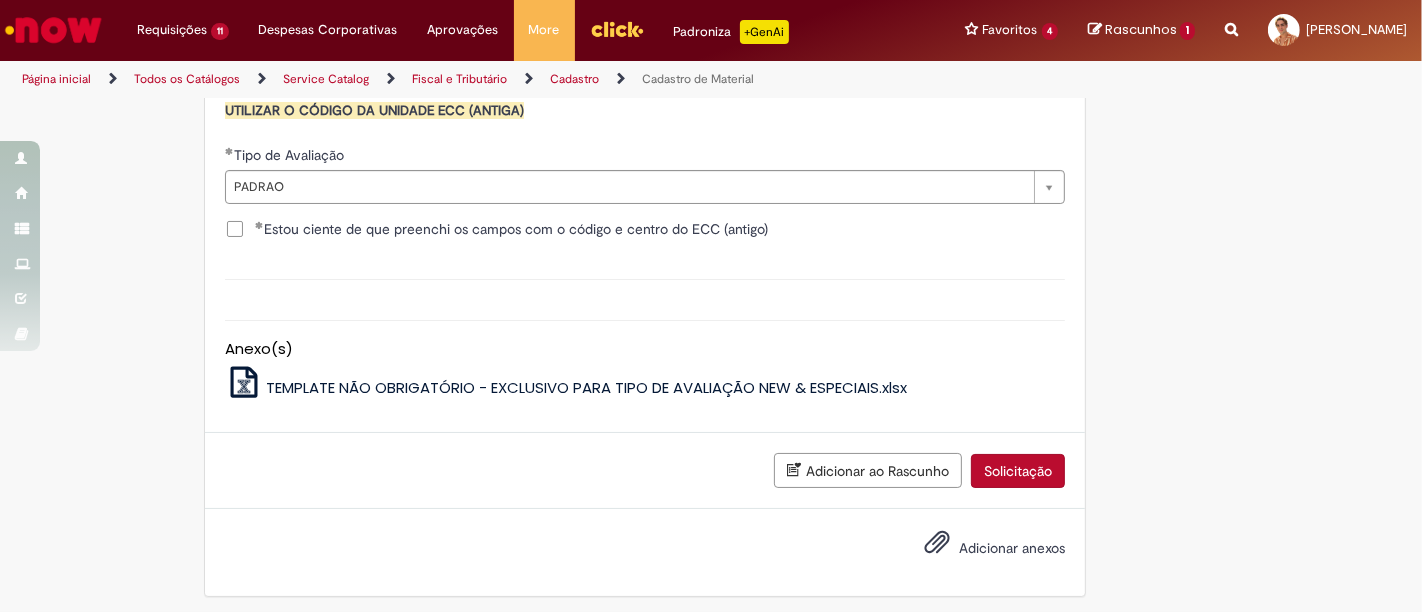 click on "Solicitação" at bounding box center [1018, 471] 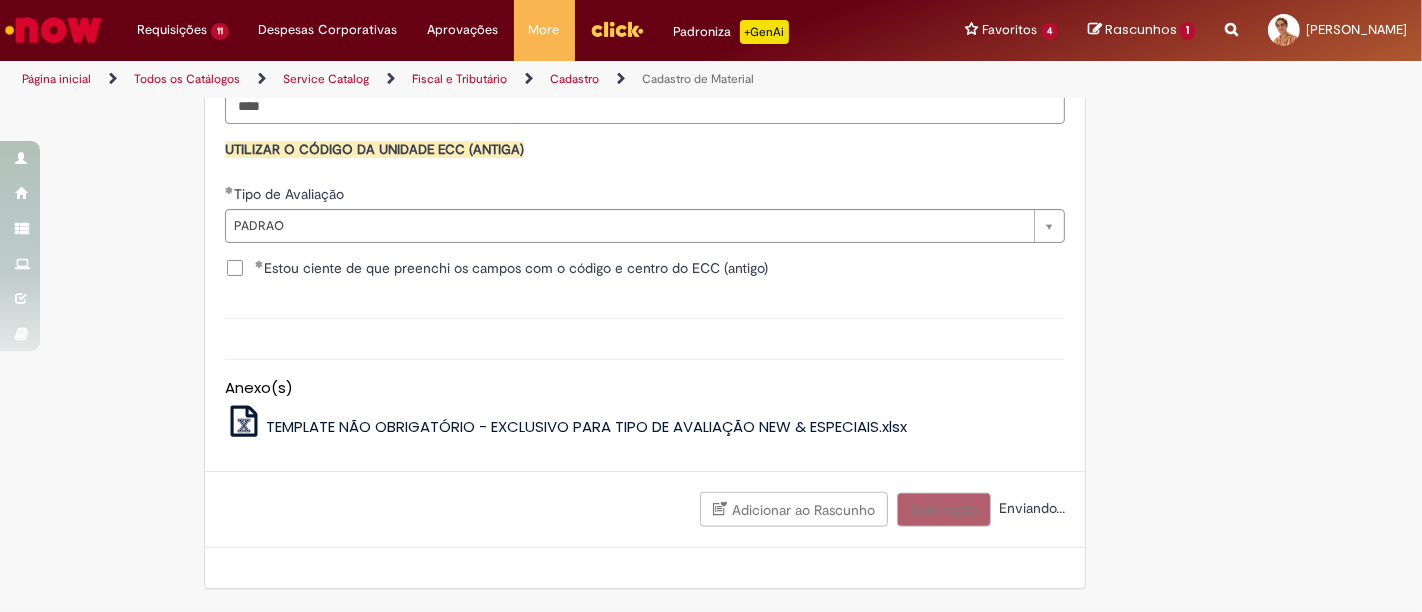 scroll, scrollTop: 2083, scrollLeft: 0, axis: vertical 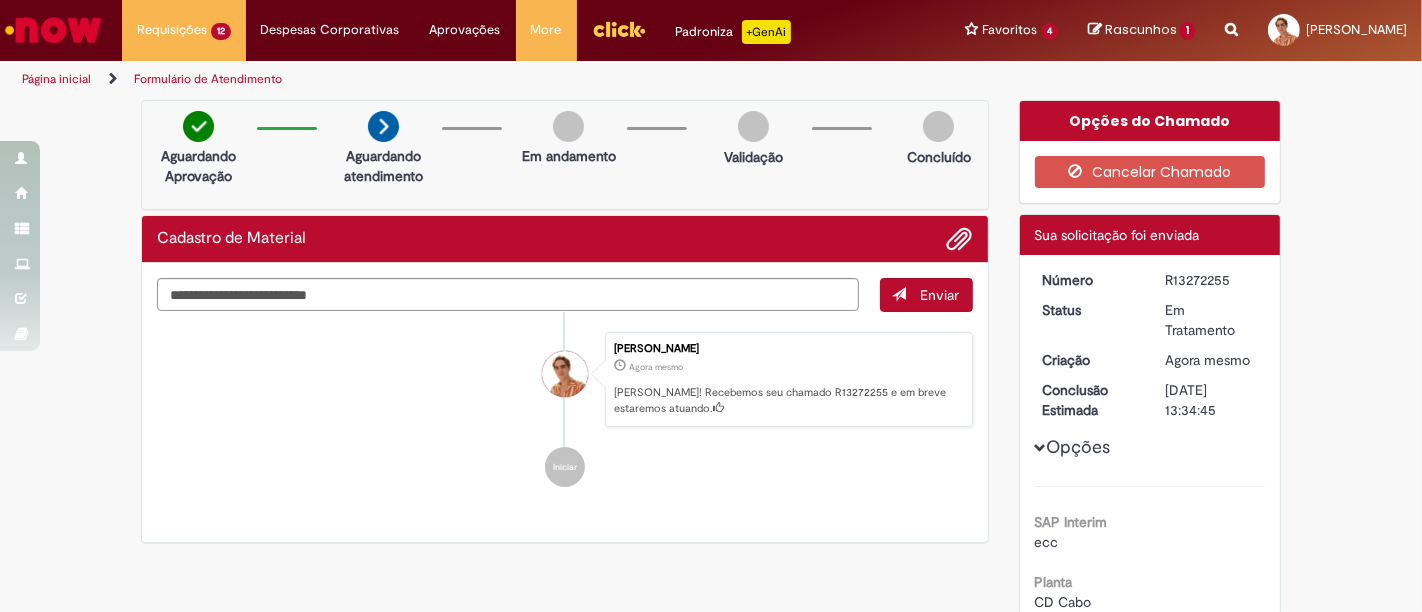 click on "R13272255" at bounding box center [1211, 280] 